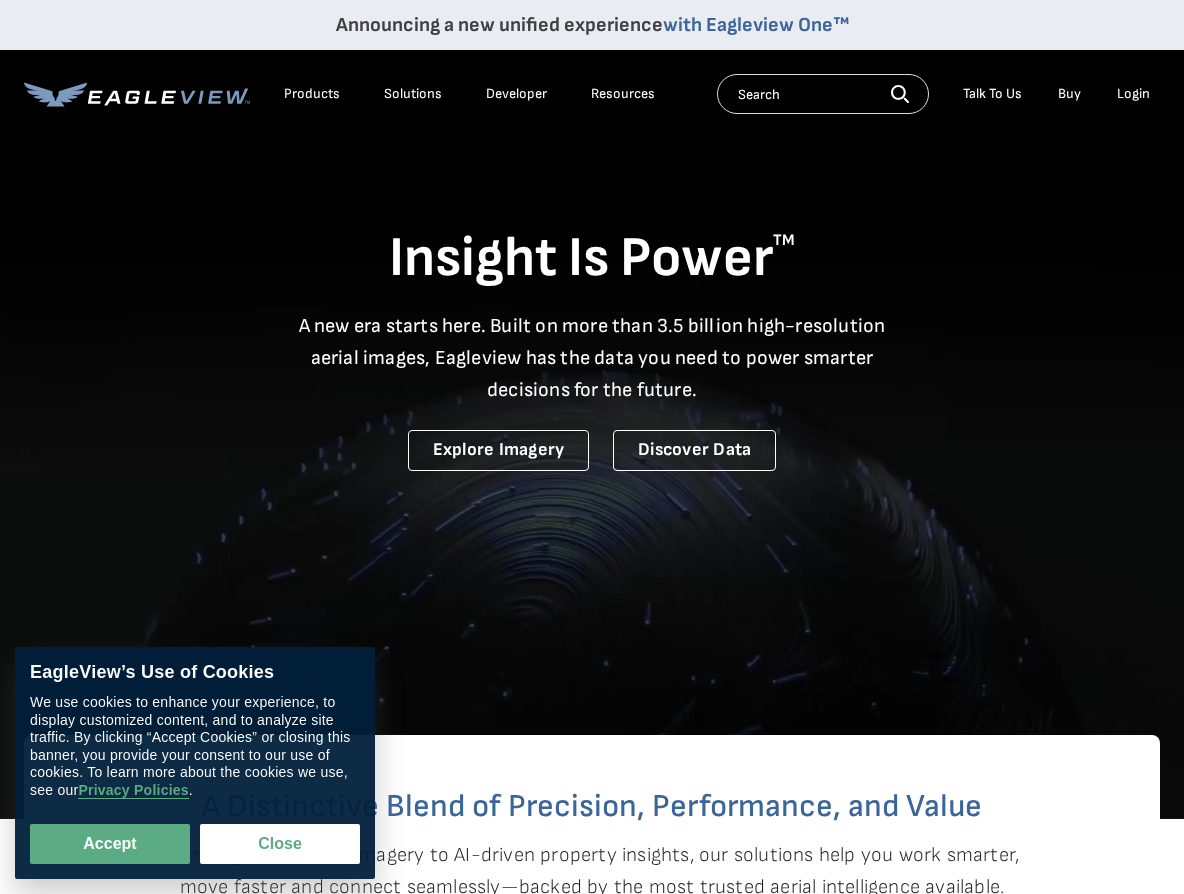 scroll, scrollTop: 0, scrollLeft: 0, axis: both 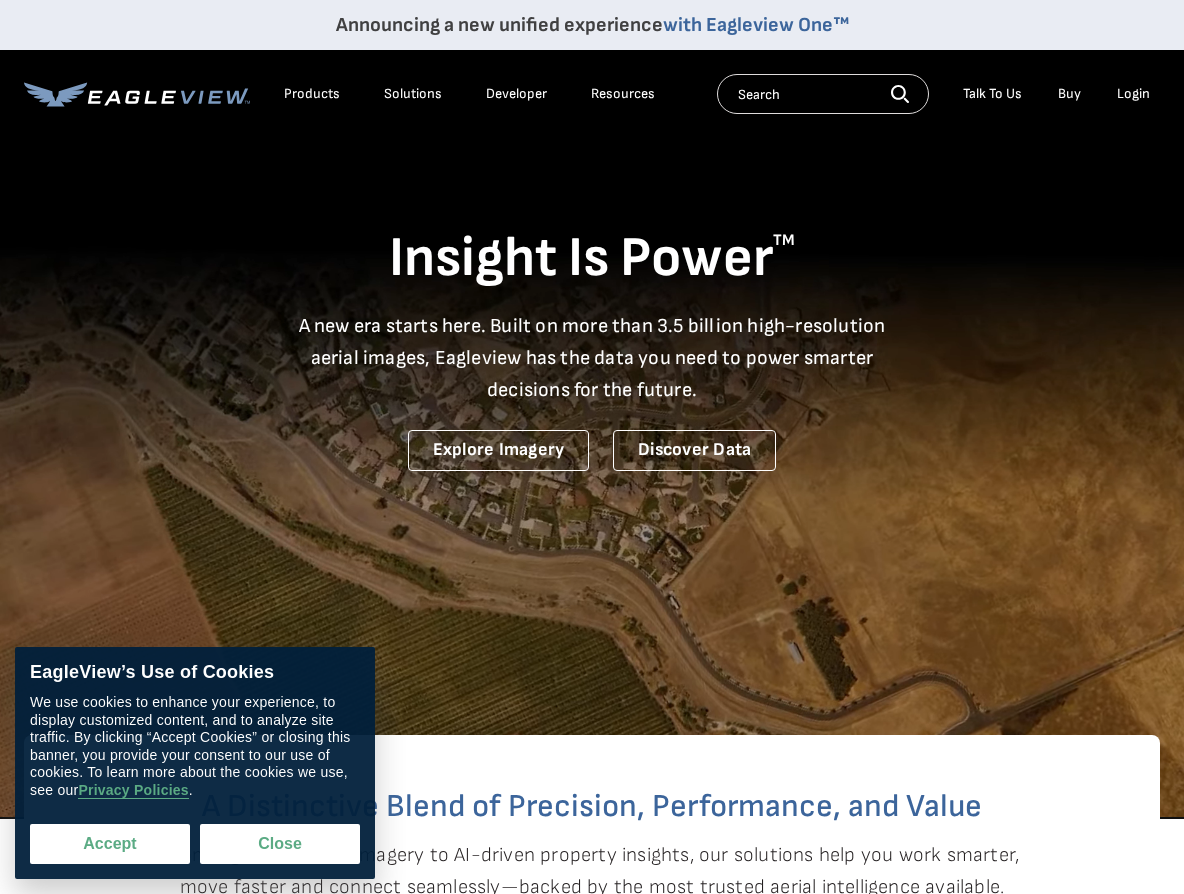 click on "Accept" at bounding box center [110, 844] 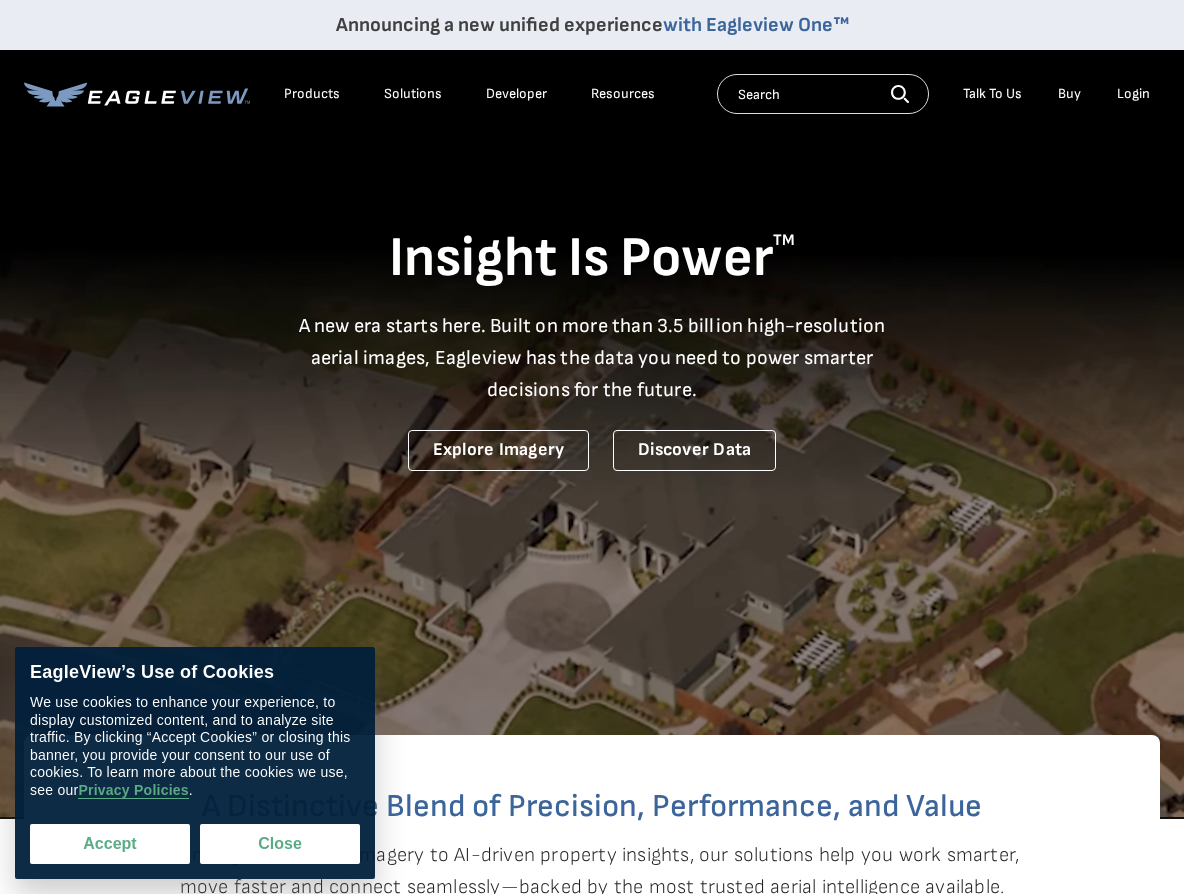 checkbox on "true" 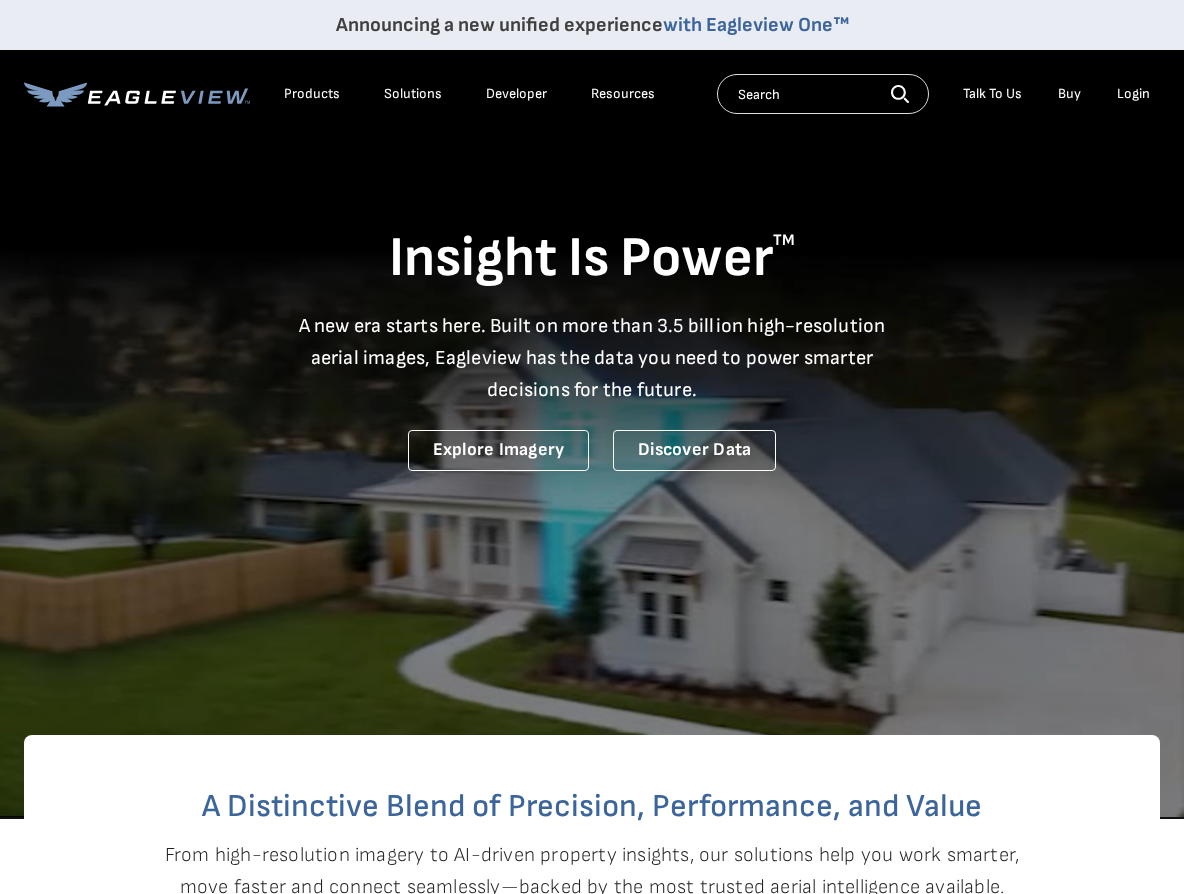 click on "Login" at bounding box center [1133, 94] 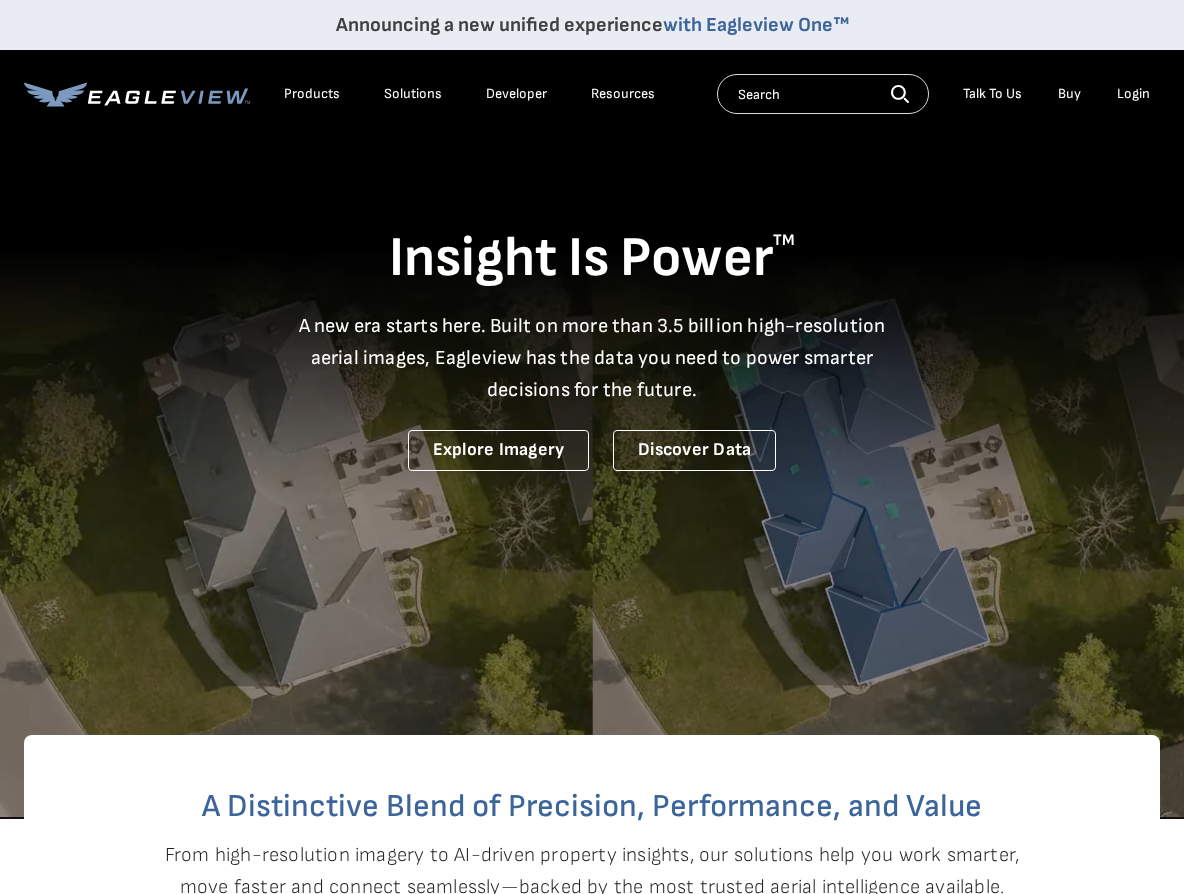 click on "Login" at bounding box center [1133, 94] 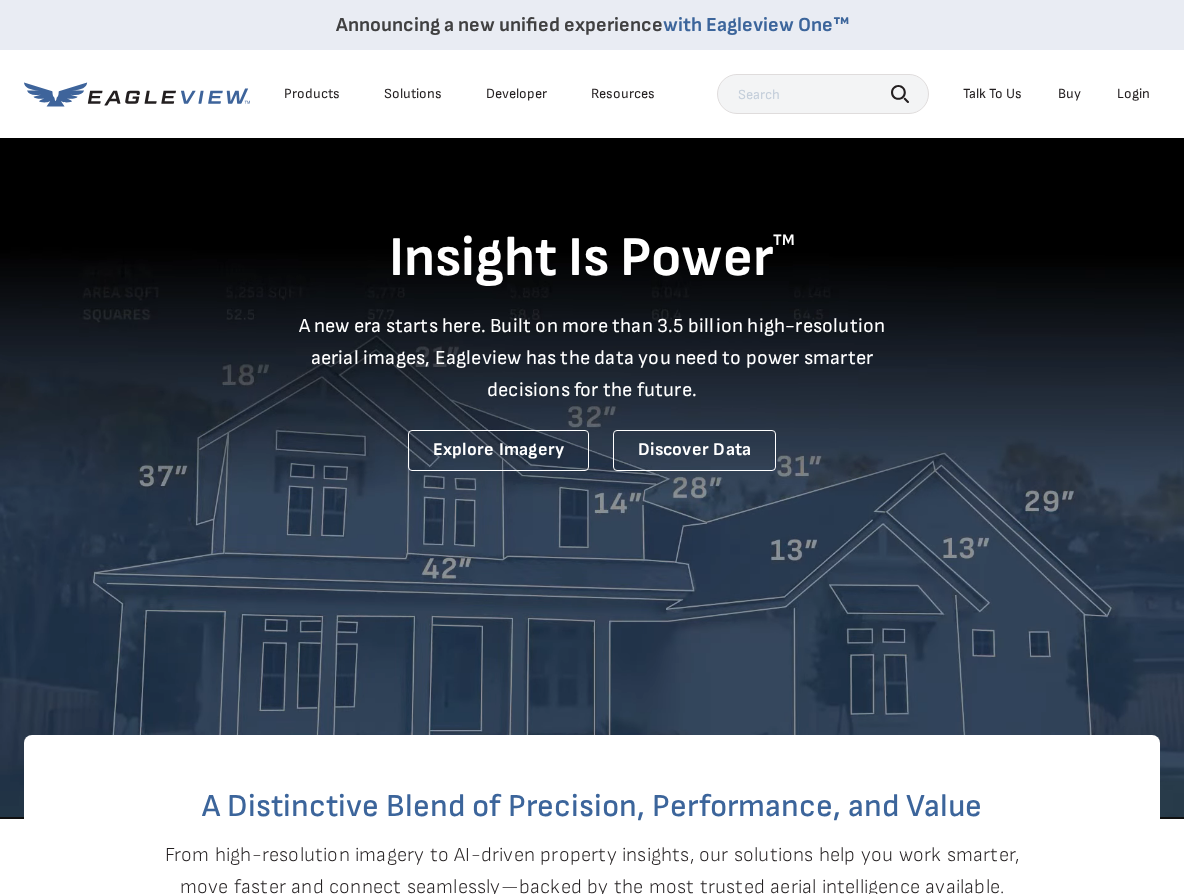 click on "Login" at bounding box center (1133, 94) 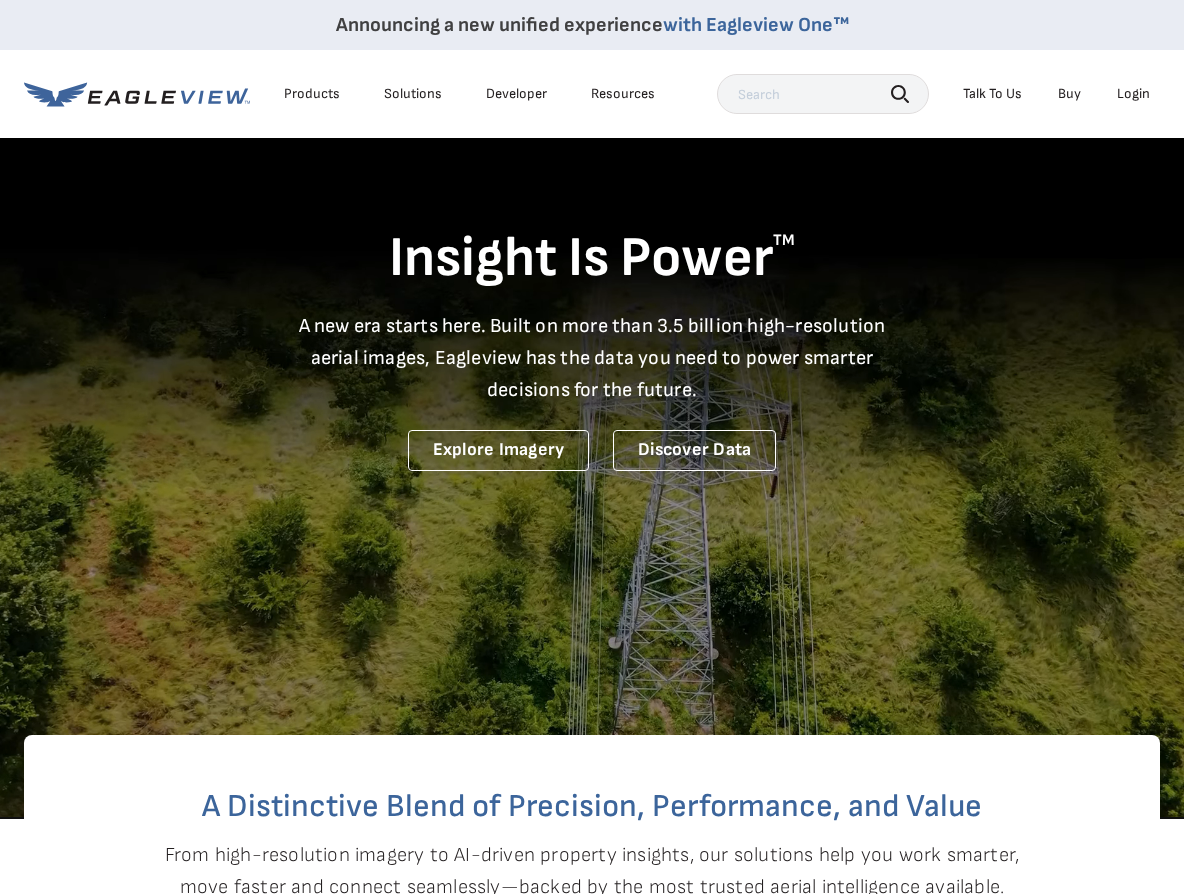 click on "Login" at bounding box center (1133, 94) 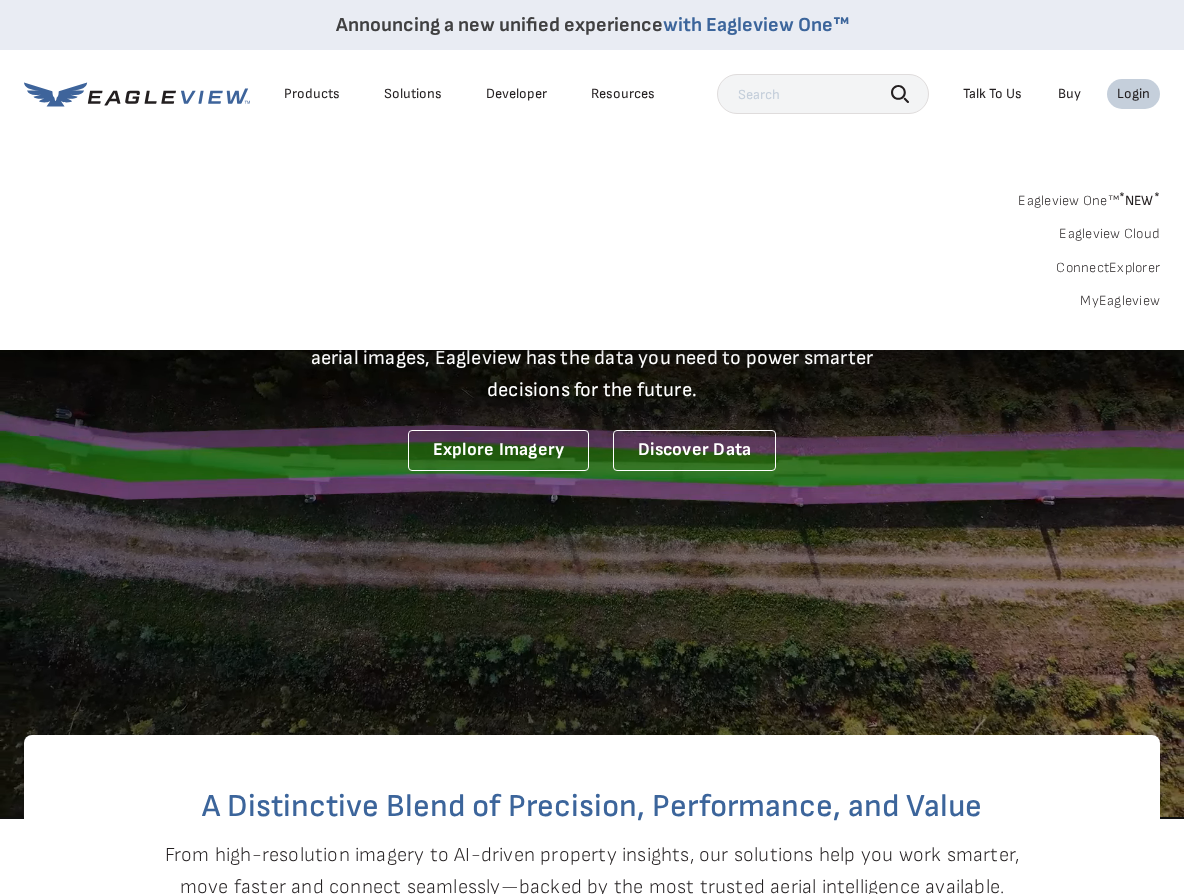 click on "MyEagleview" at bounding box center [1120, 301] 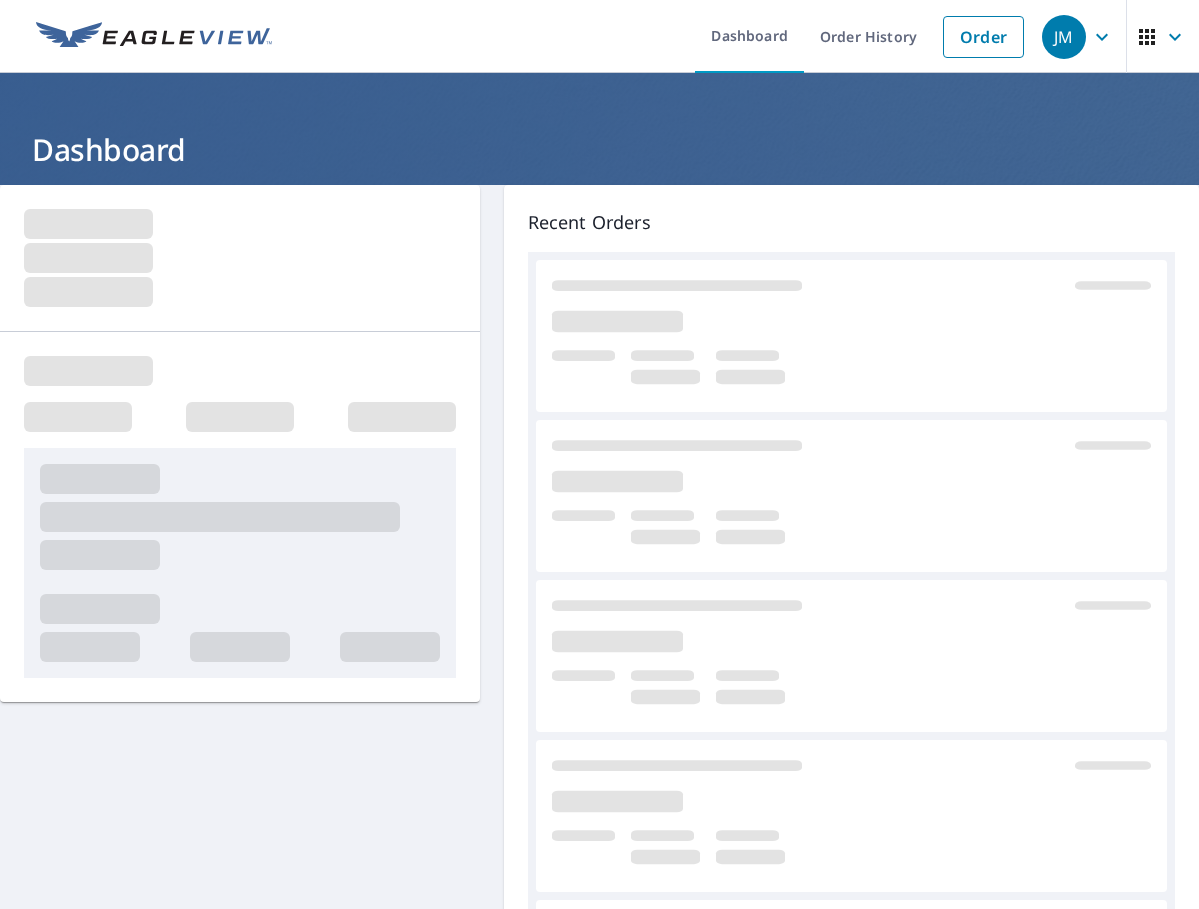 scroll, scrollTop: 0, scrollLeft: 0, axis: both 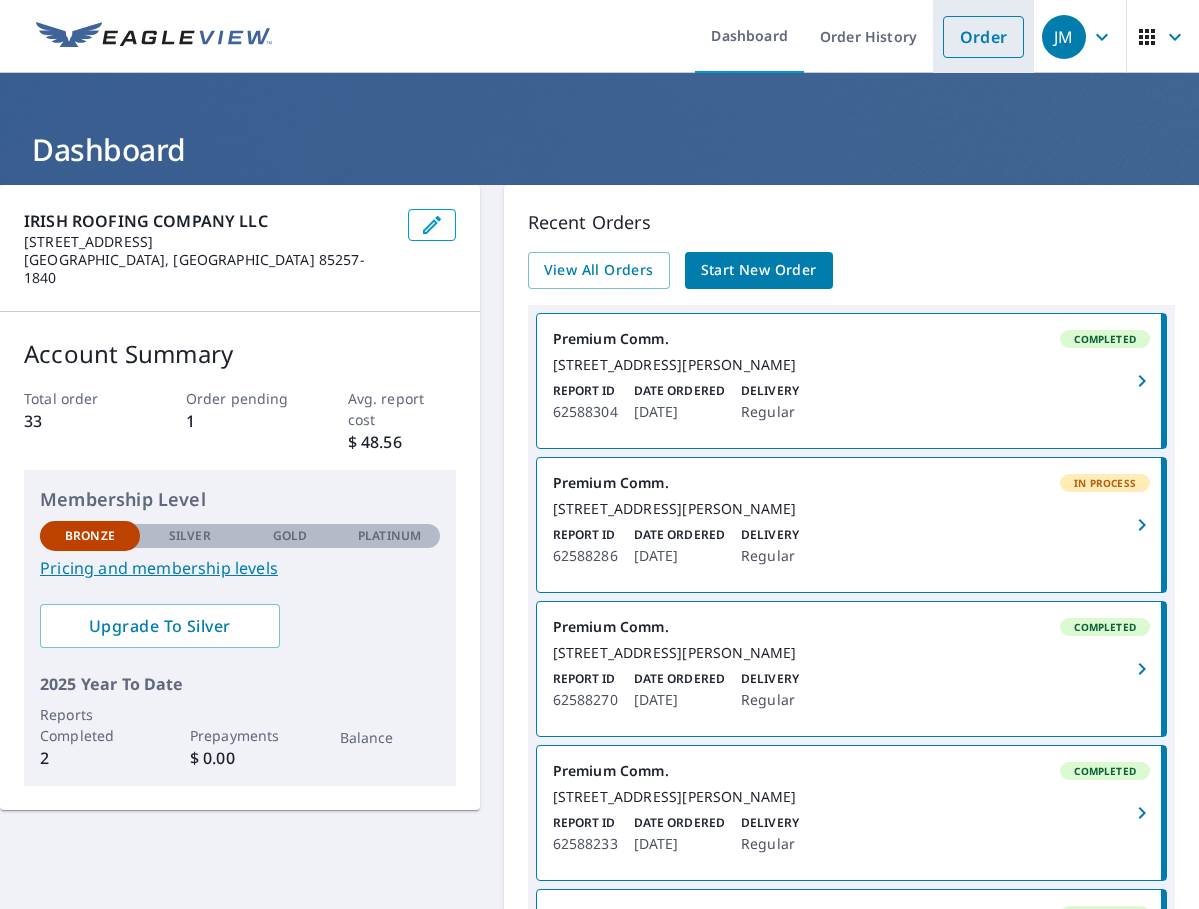 click on "Order" at bounding box center [983, 37] 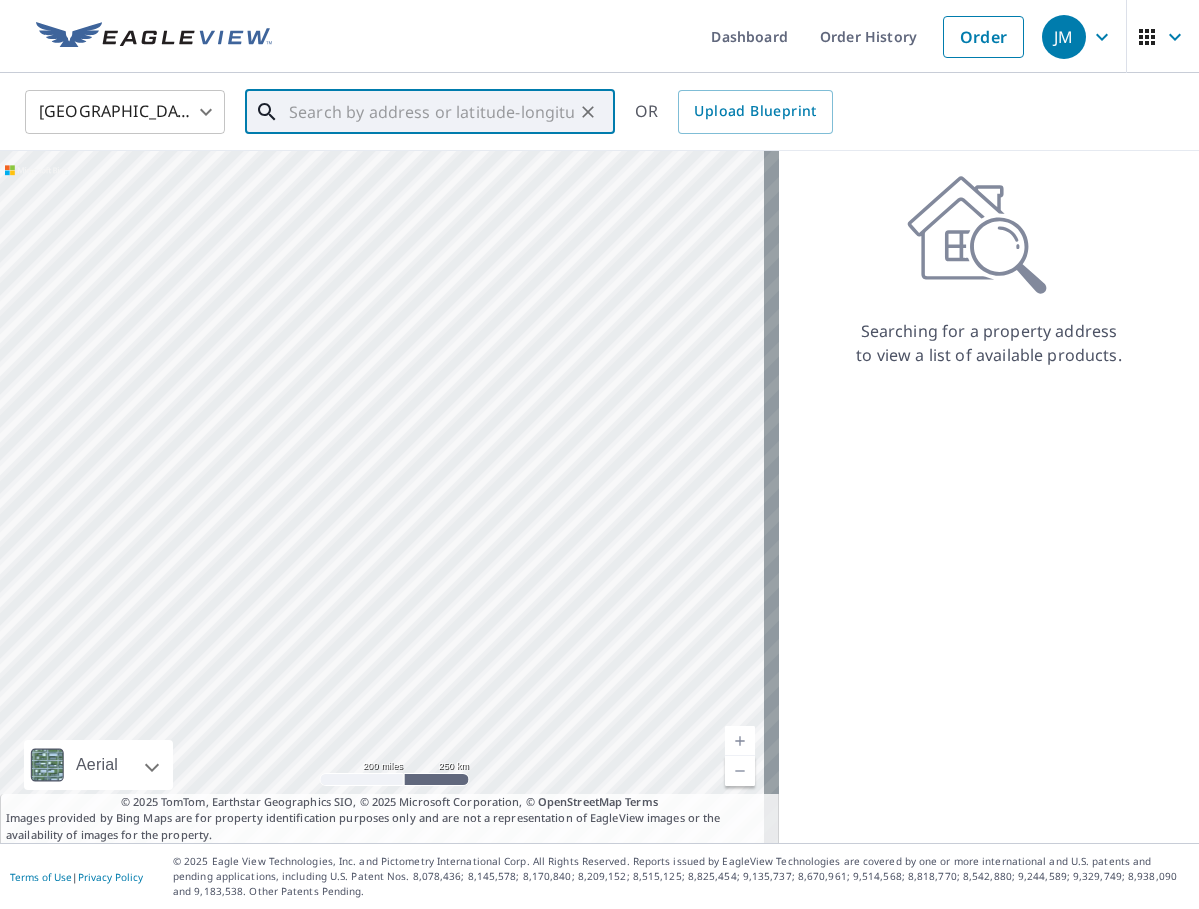 click at bounding box center [431, 112] 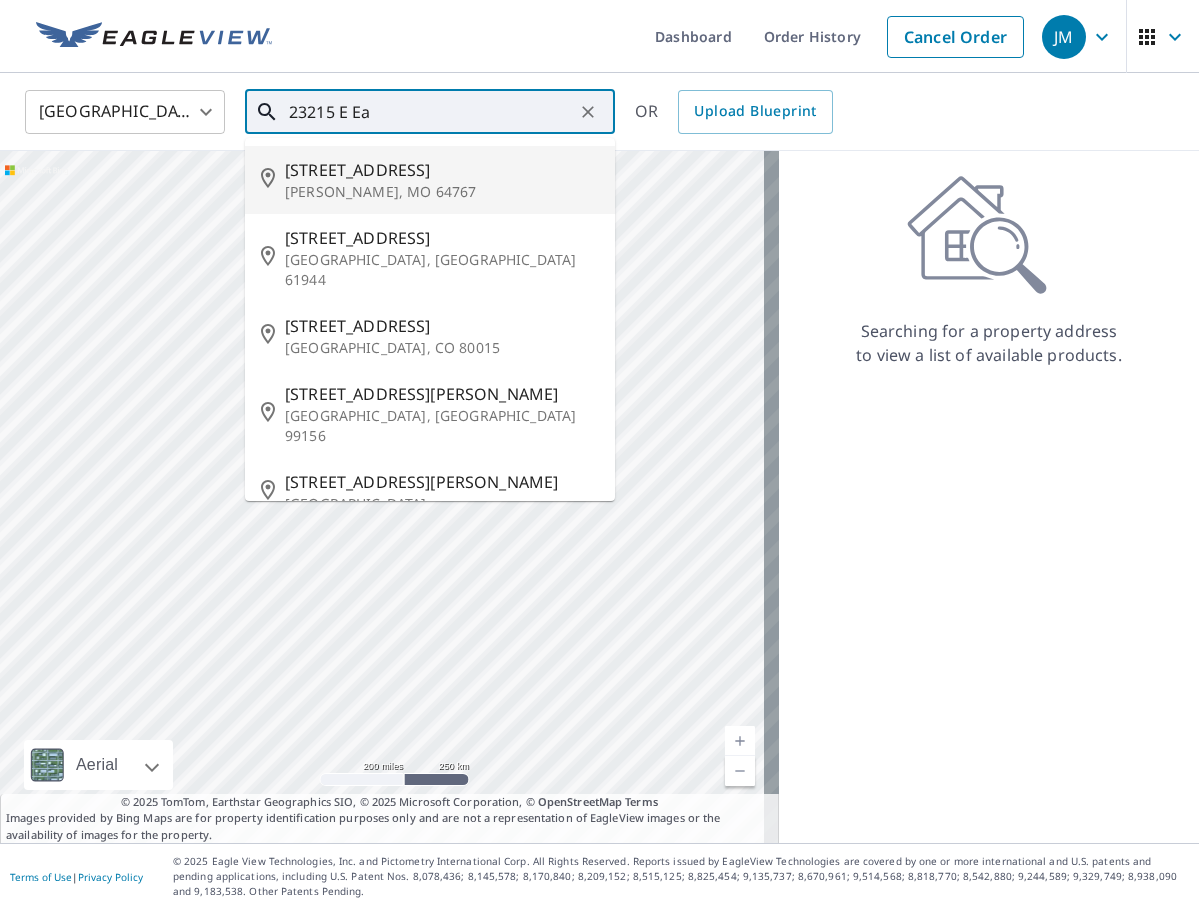 click on "Milo, MO 64767" at bounding box center [442, 192] 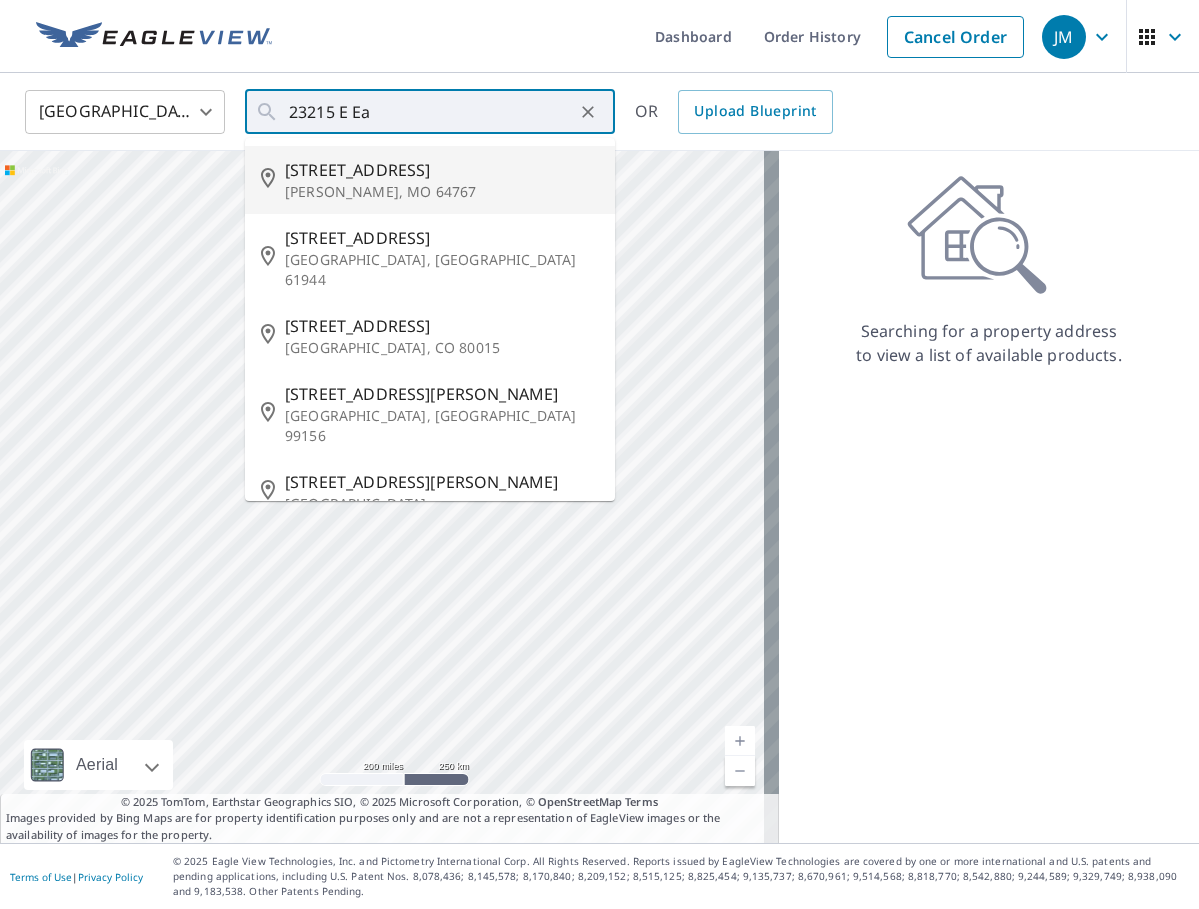 type on "23215 E E Hwy Milo, MO 64767" 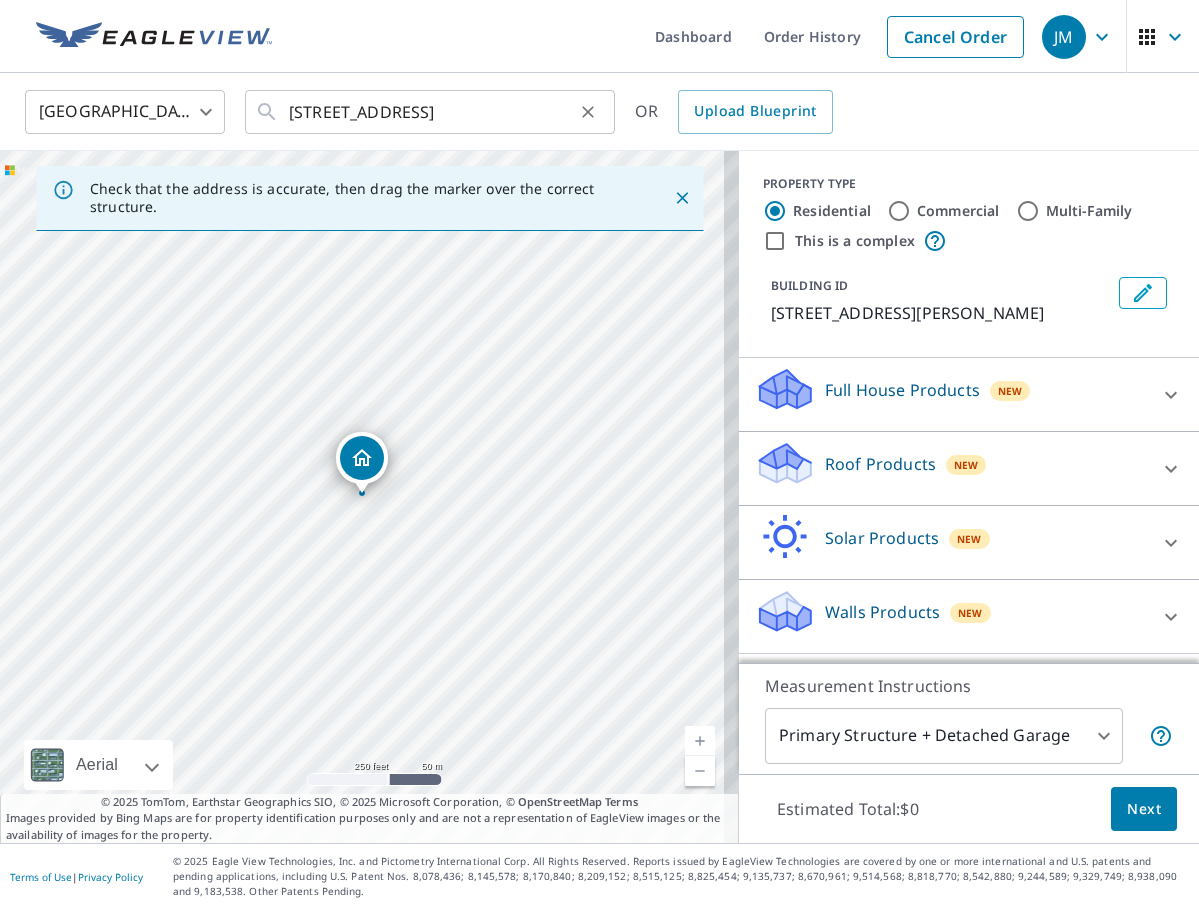 click 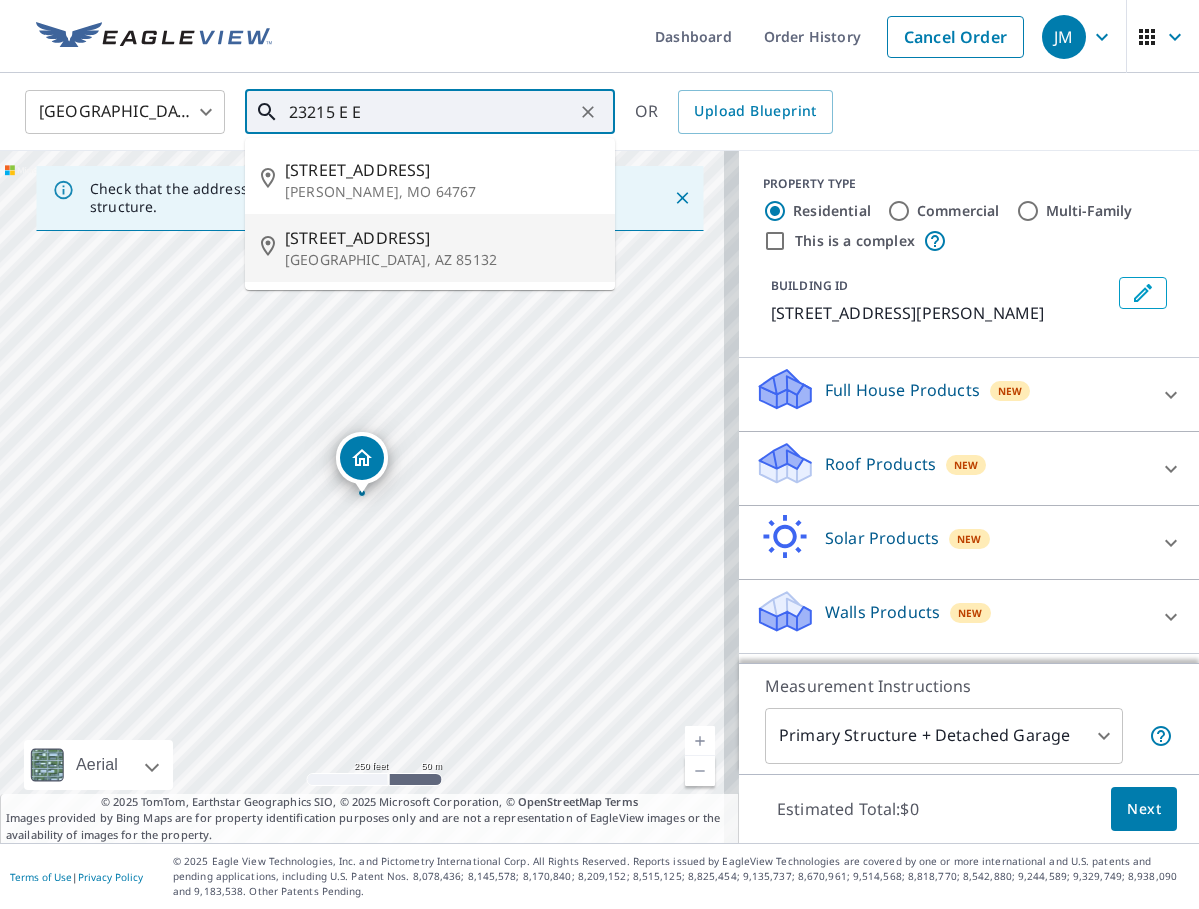 click on "Florence, AZ 85132" at bounding box center (442, 260) 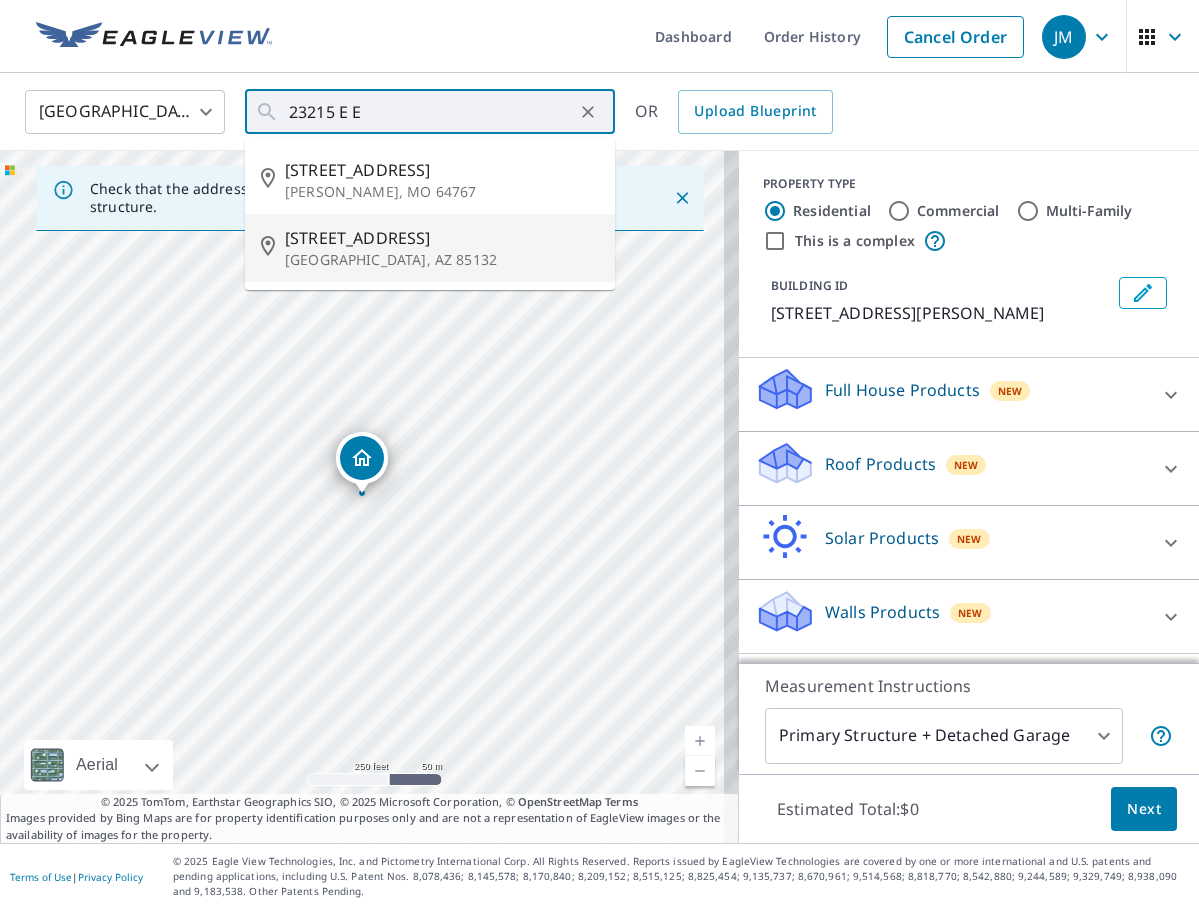 type on "23215 E Eagle Claw Rd Florence, AZ 85132" 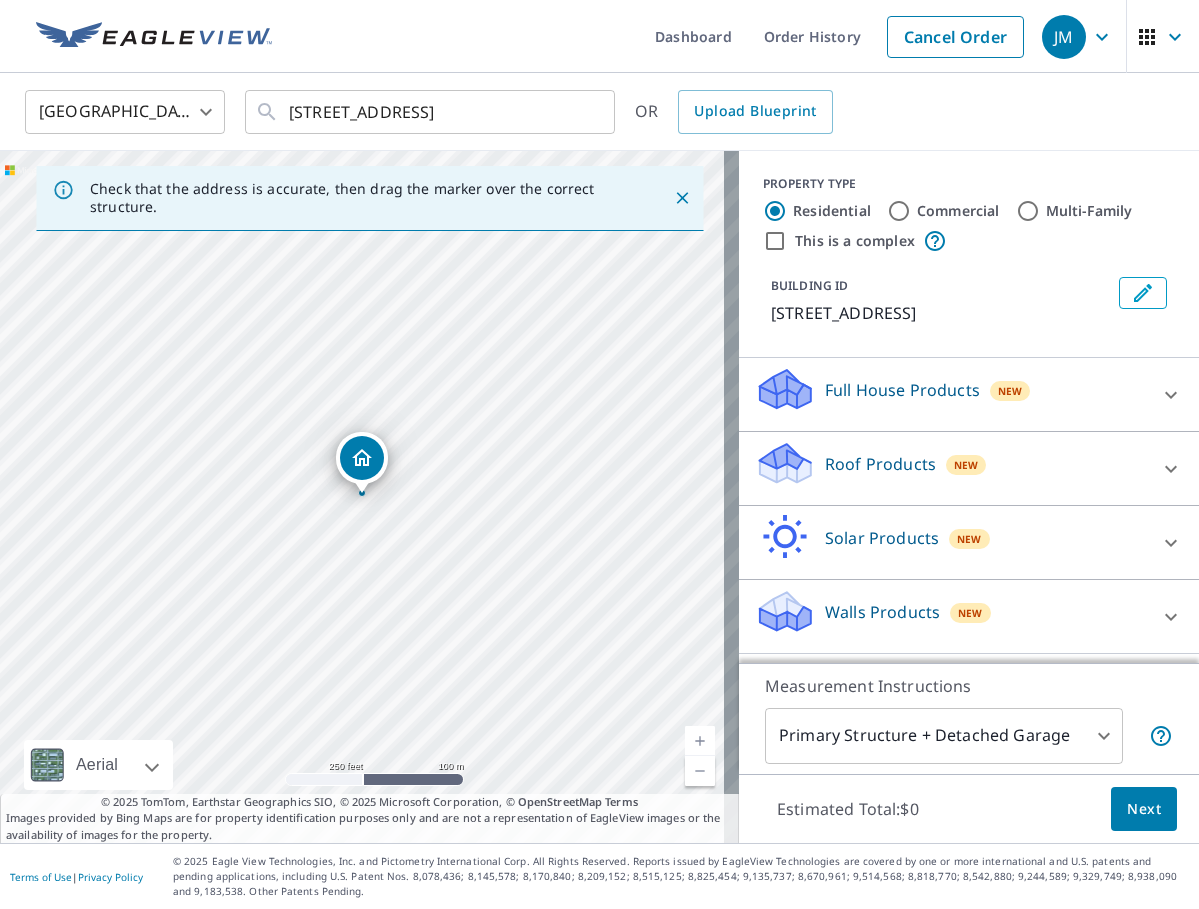 click 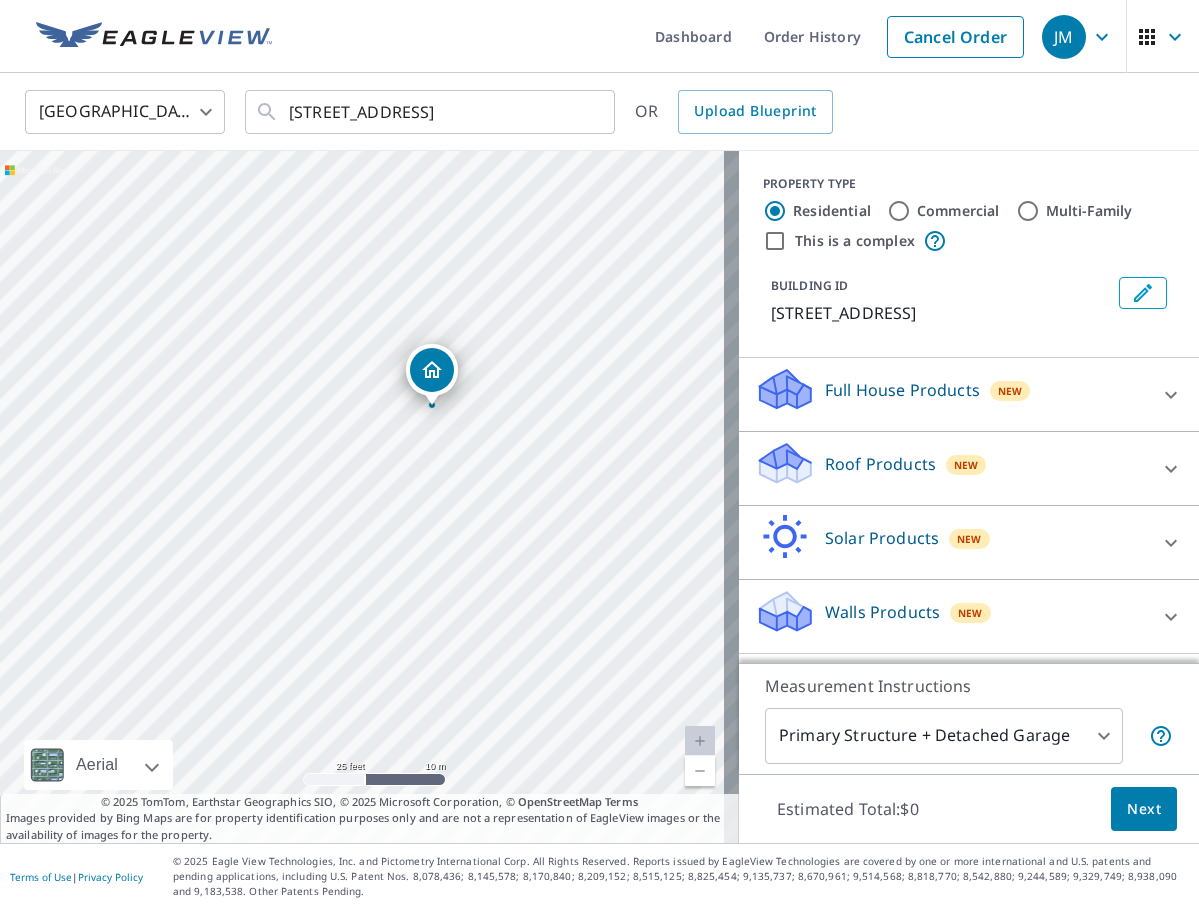 drag, startPoint x: 546, startPoint y: 485, endPoint x: 353, endPoint y: 574, distance: 212.53235 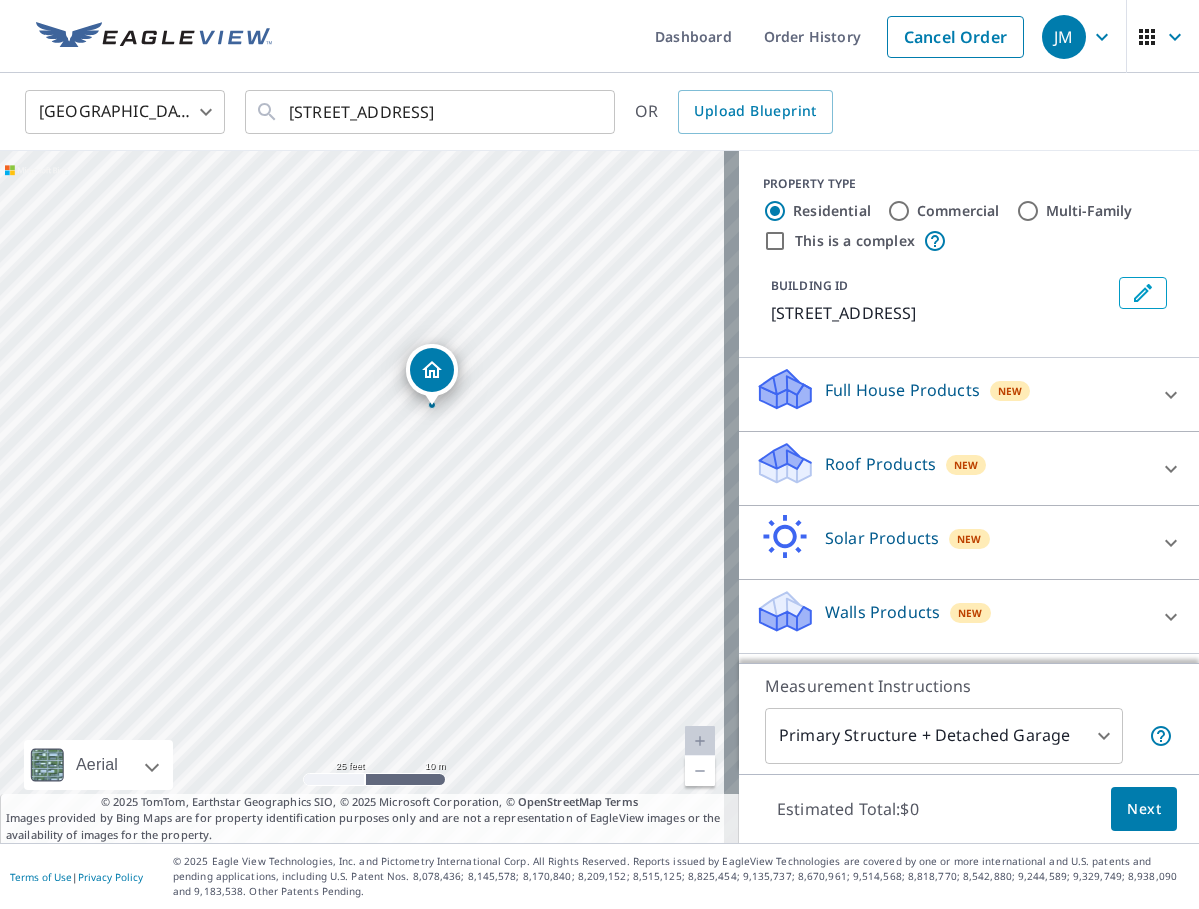 scroll, scrollTop: 15, scrollLeft: 0, axis: vertical 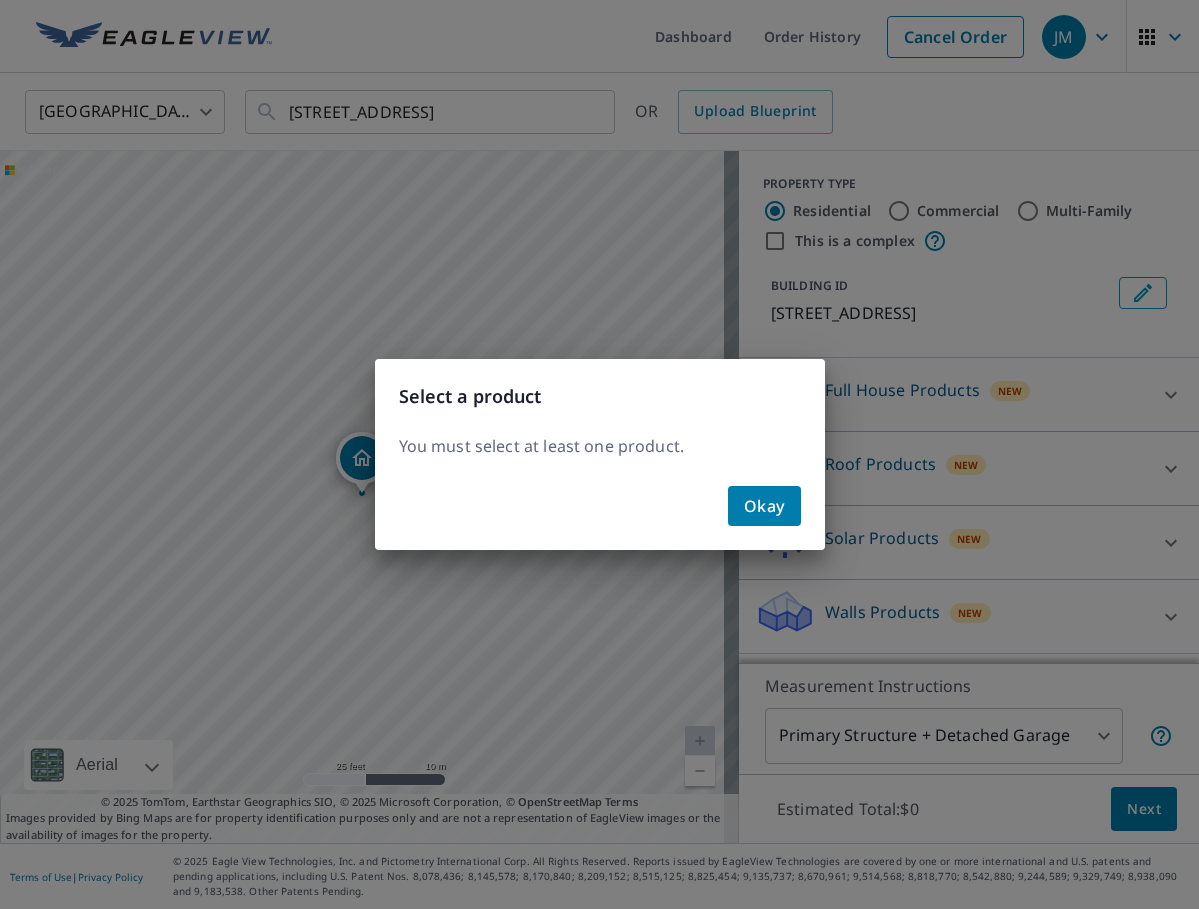 click on "Okay" at bounding box center [764, 506] 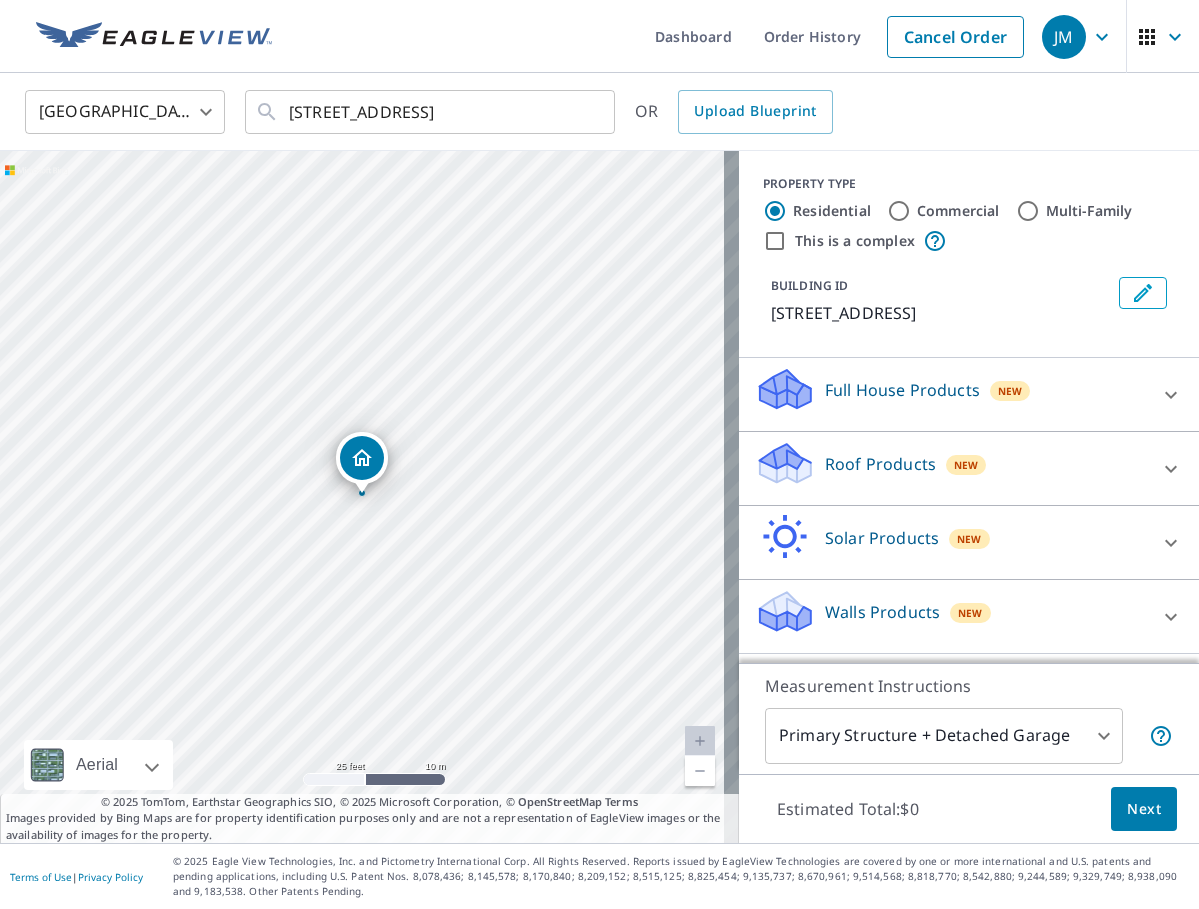 click 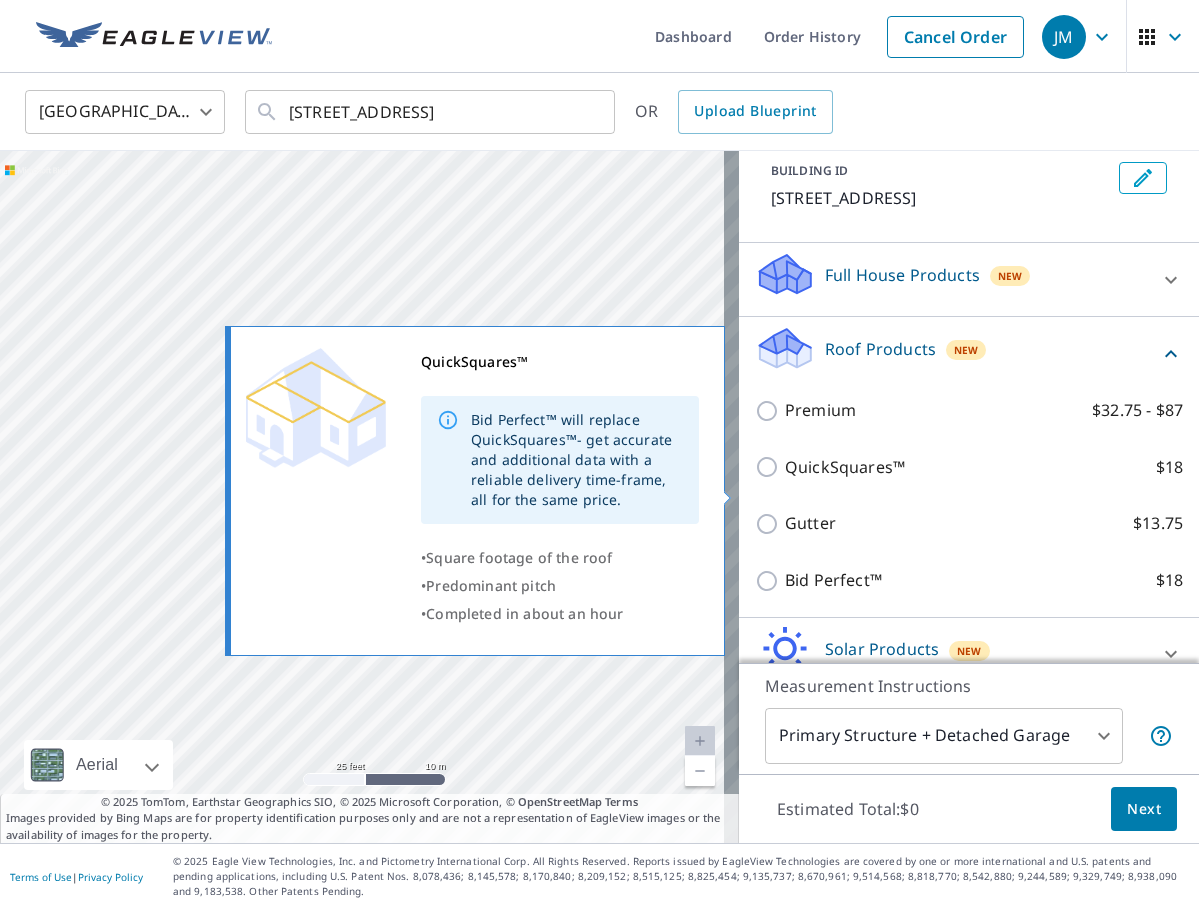 scroll, scrollTop: 215, scrollLeft: 0, axis: vertical 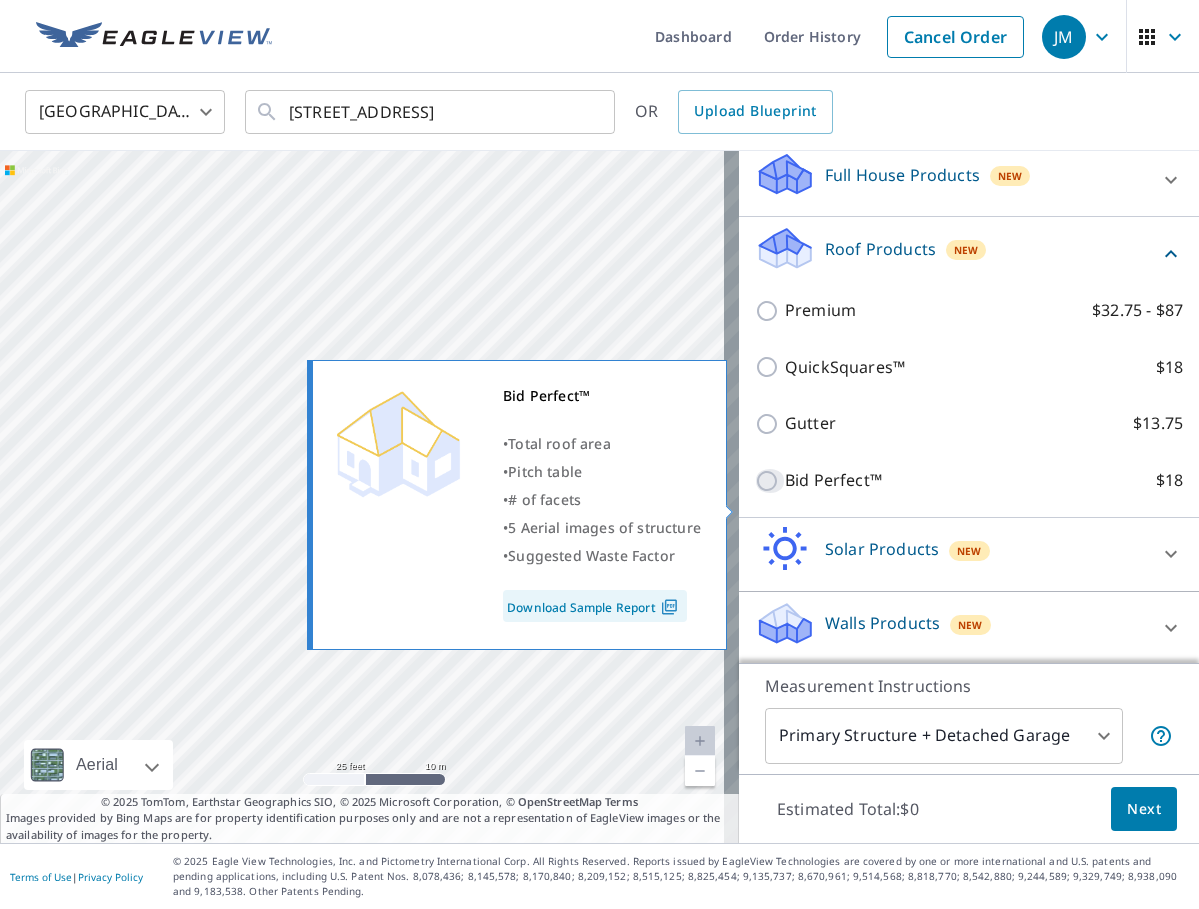 click on "Bid Perfect™ $18" at bounding box center [770, 481] 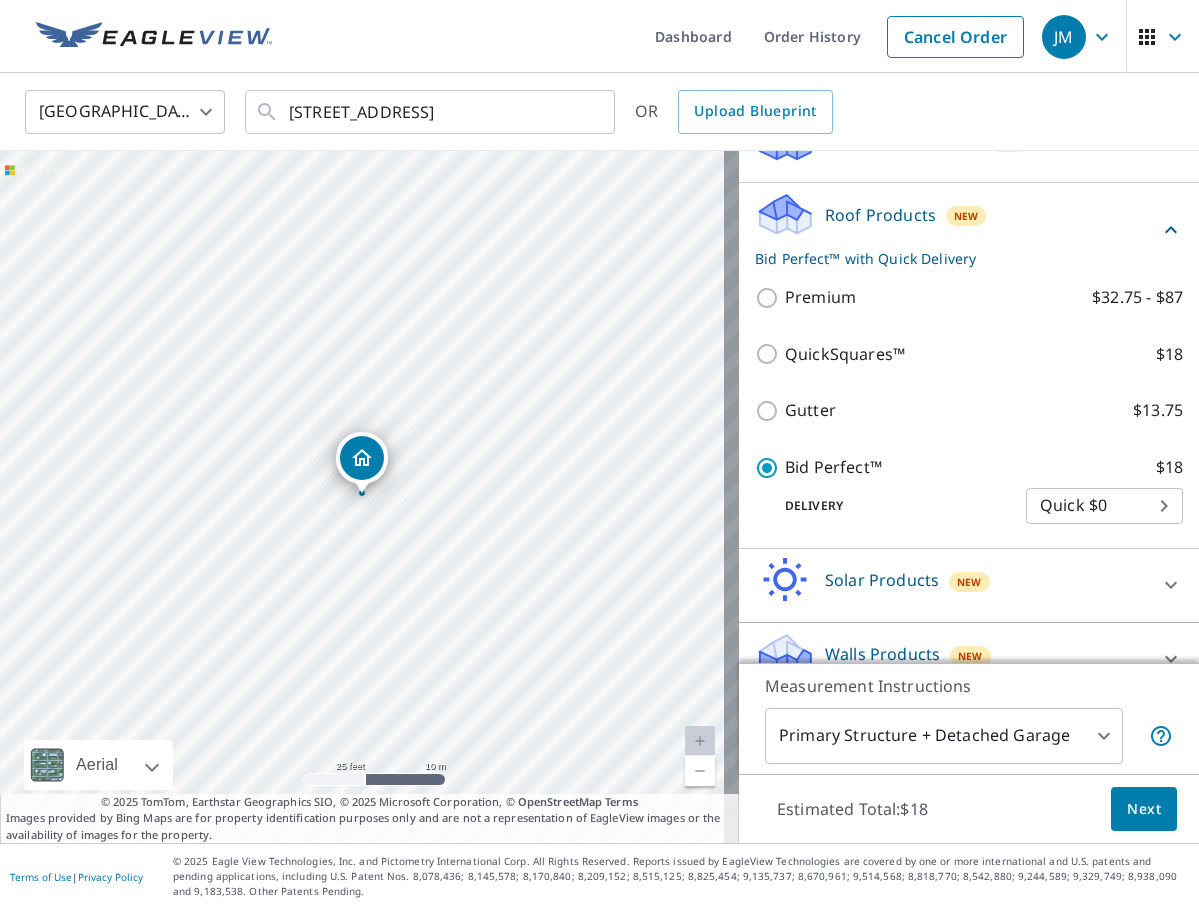 scroll, scrollTop: 307, scrollLeft: 0, axis: vertical 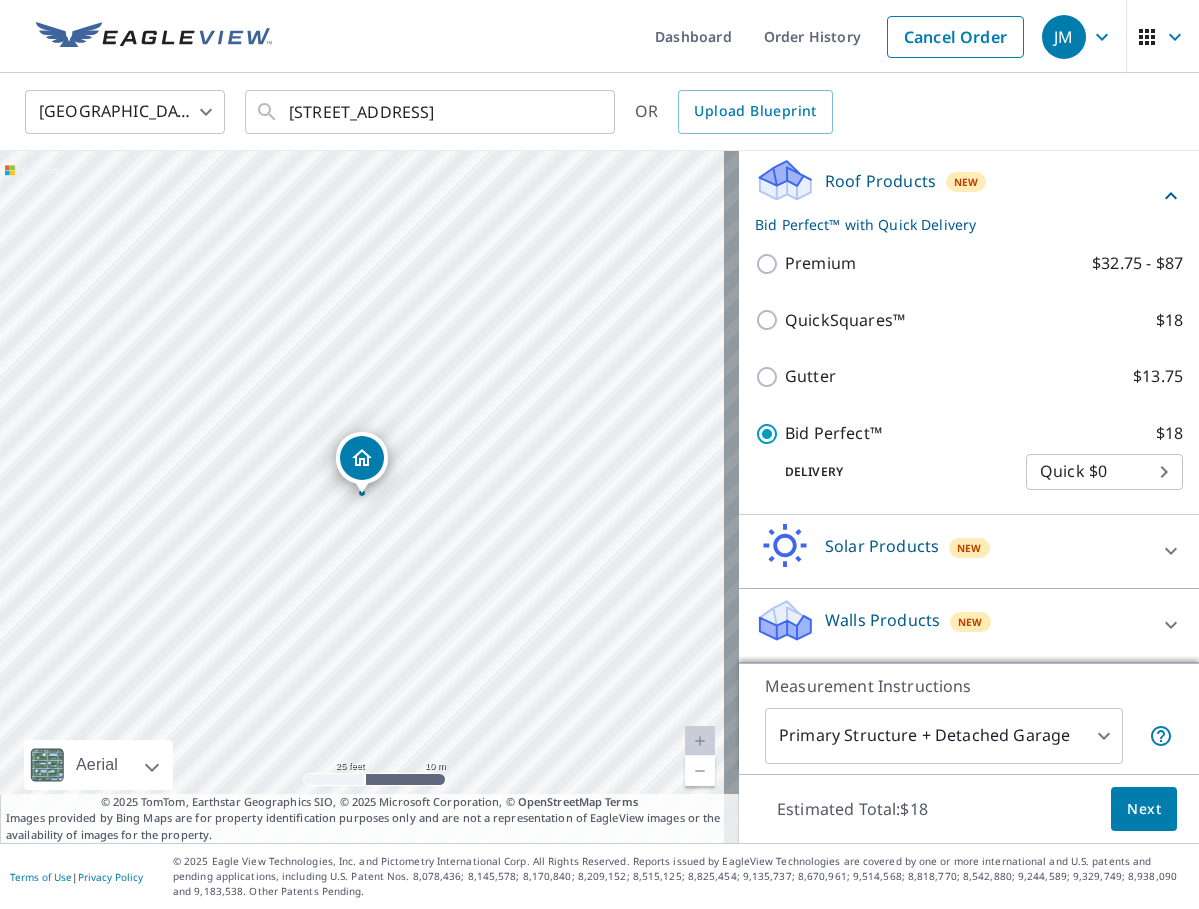 click on "Solar Products New" at bounding box center (951, 551) 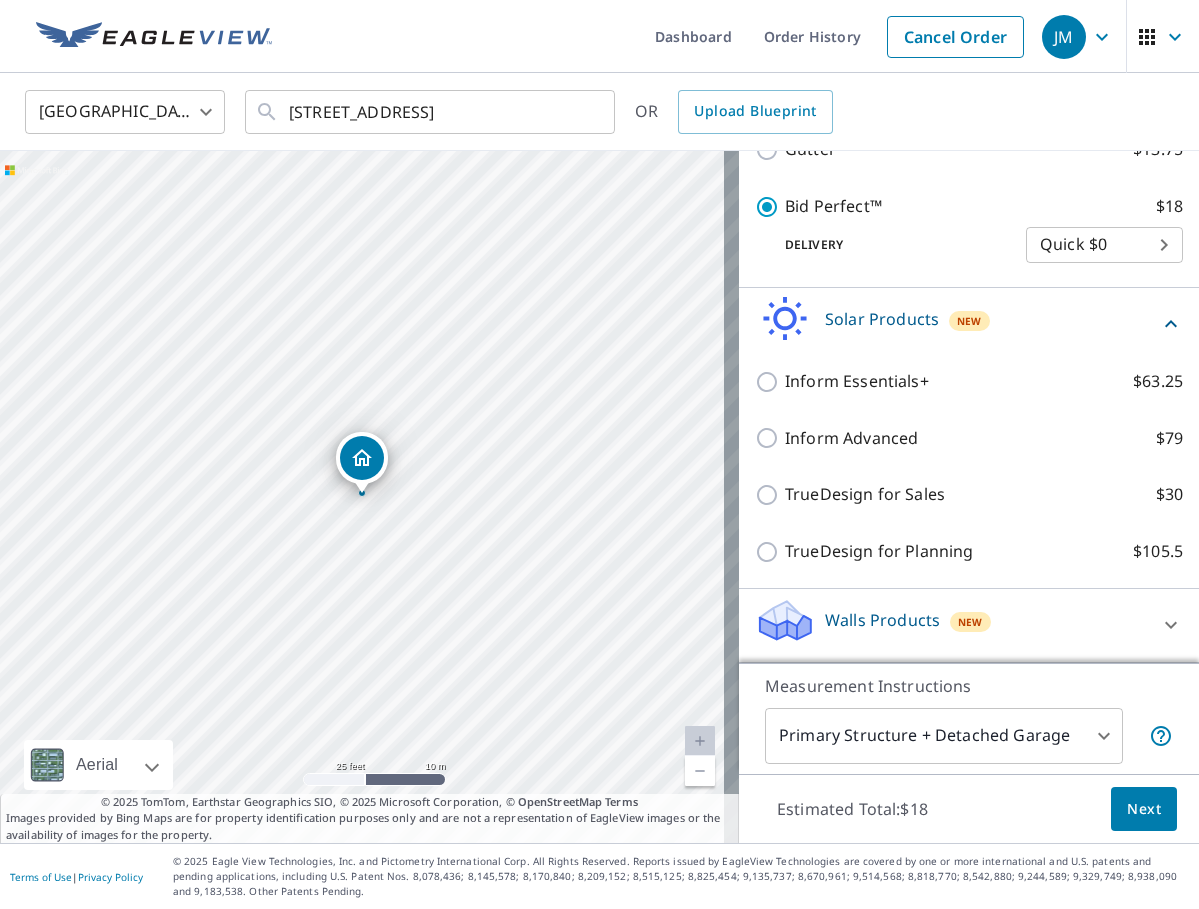 click 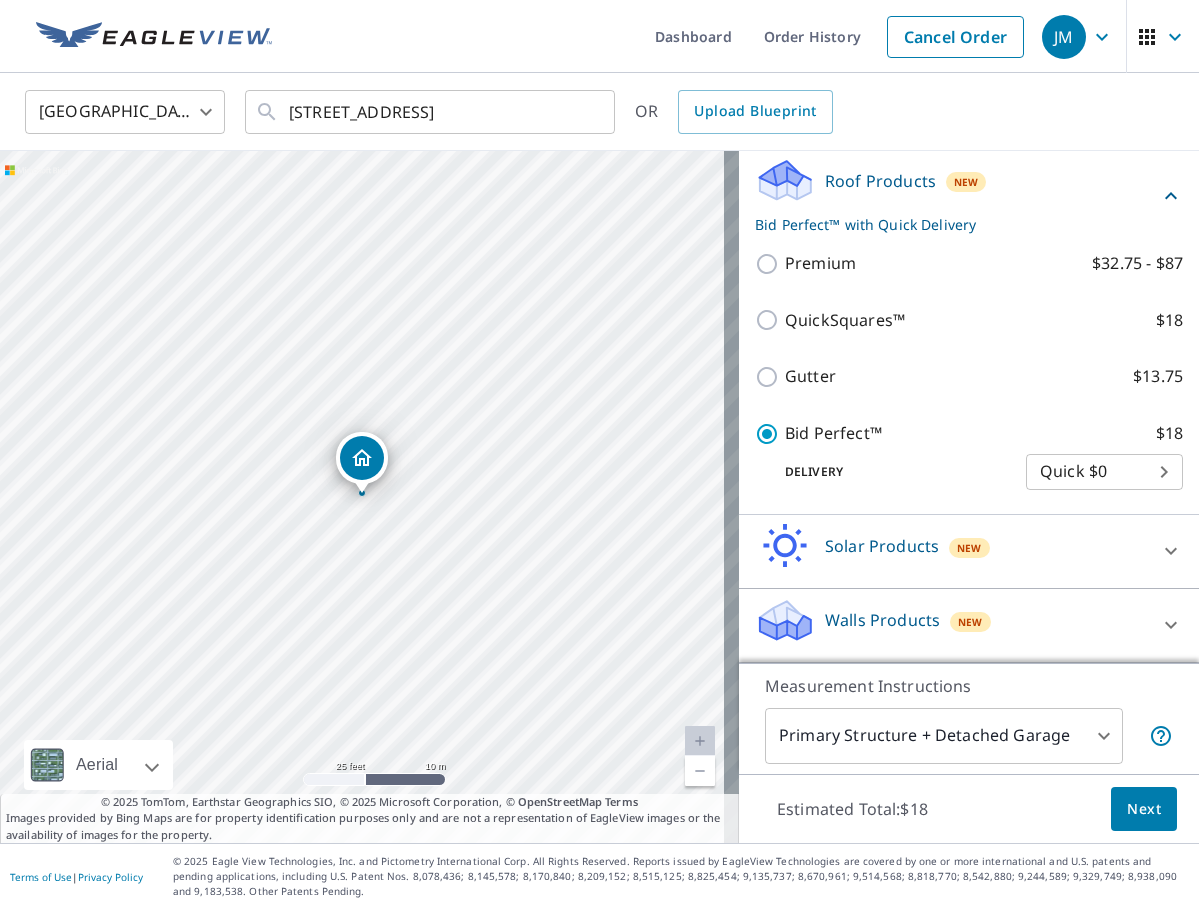 scroll, scrollTop: 307, scrollLeft: 0, axis: vertical 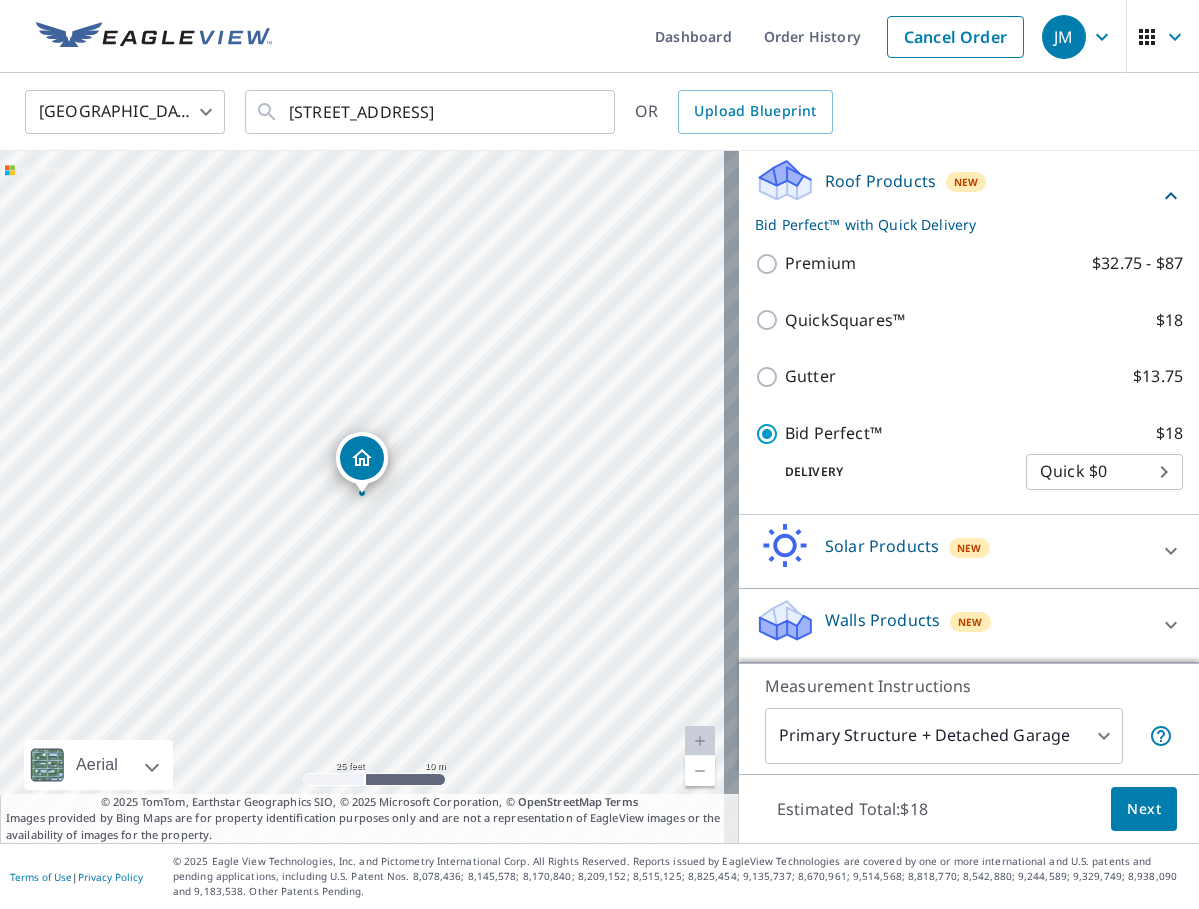 click on "JM JM
Dashboard Order History Cancel Order JM United States US ​ 23215 E Eagle Claw Rd Florence, AZ 85132 ​ OR Upload Blueprint 23215 E Eagle Claw Rd Florence, AZ 85132 Aerial Road A standard road map Aerial A detailed look from above Labels Labels 25 feet 10 m © 2025 TomTom, © Vexcel Imaging, © 2025 Microsoft Corporation,  © OpenStreetMap Terms © 2025 TomTom, Earthstar Geographics SIO, © 2025 Microsoft Corporation, ©   OpenStreetMap   Terms Images provided by Bing Maps are for property identification purposes only and are not a representation of EagleView images or the availability of images for the property. PROPERTY TYPE Residential Commercial Multi-Family This is a complex BUILDING ID 23215 E Eagle Claw Rd, Florence, AZ, 85132 Full House Products New Full House™ $105 Roof Products New Bid Perfect™ with Quick Delivery Premium $32.75 - $87 QuickSquares™ $18 Gutter $13.75 Bid Perfect™ $18 Delivery Quick $0 45 ​ Solar Products New Inform Essentials+ $63.25 Inform Advanced $79 $30 1" at bounding box center (599, 454) 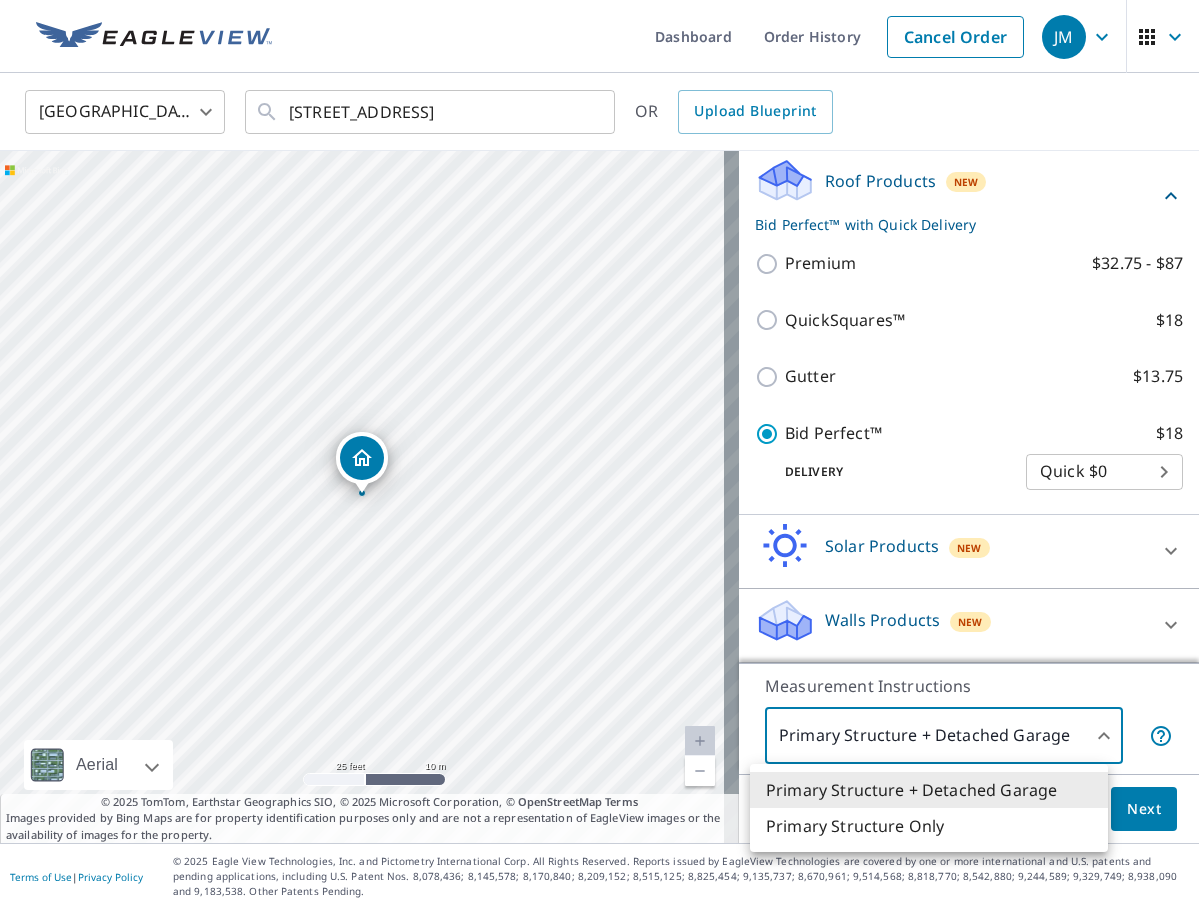 click at bounding box center [599, 454] 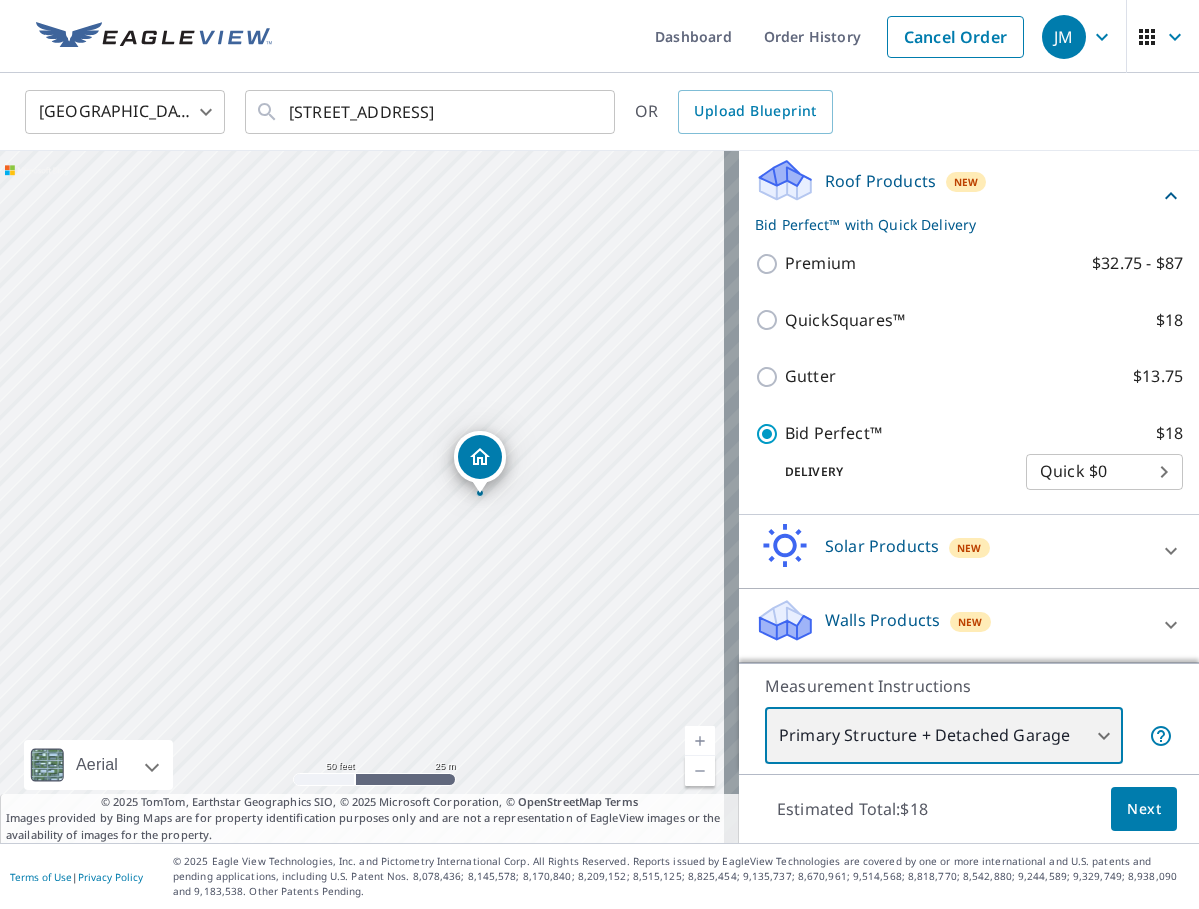 drag, startPoint x: 295, startPoint y: 641, endPoint x: 426, endPoint y: 609, distance: 134.85178 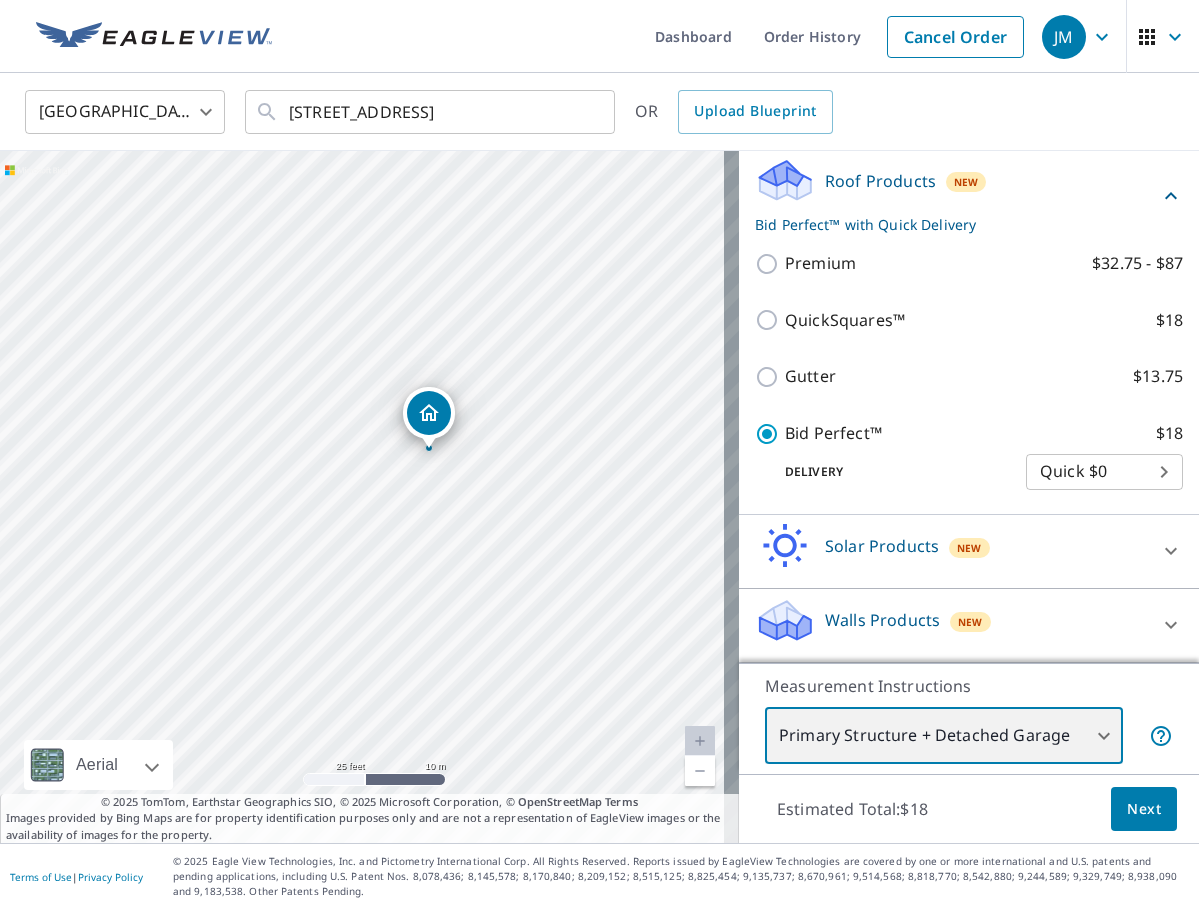 drag, startPoint x: 567, startPoint y: 563, endPoint x: 470, endPoint y: 635, distance: 120.80149 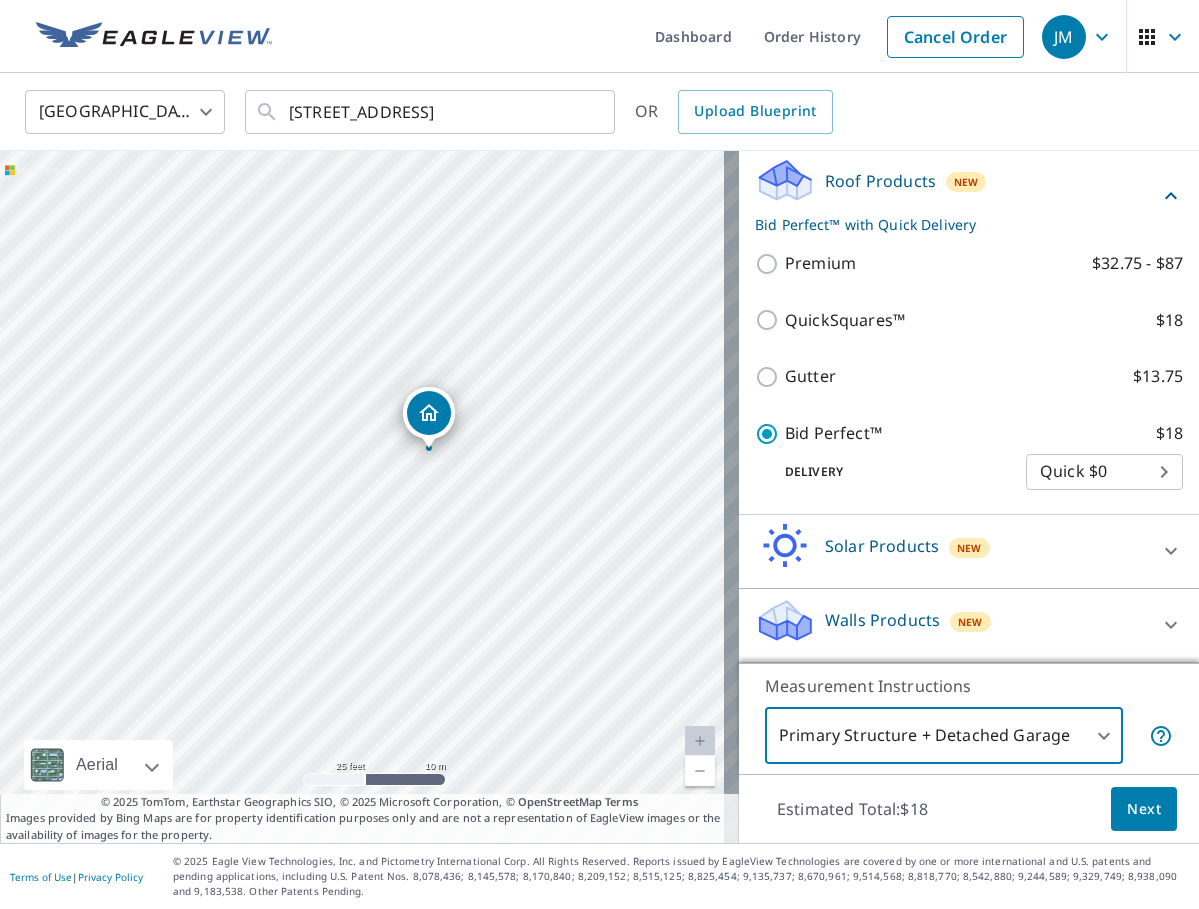 click on "Next" at bounding box center [1144, 809] 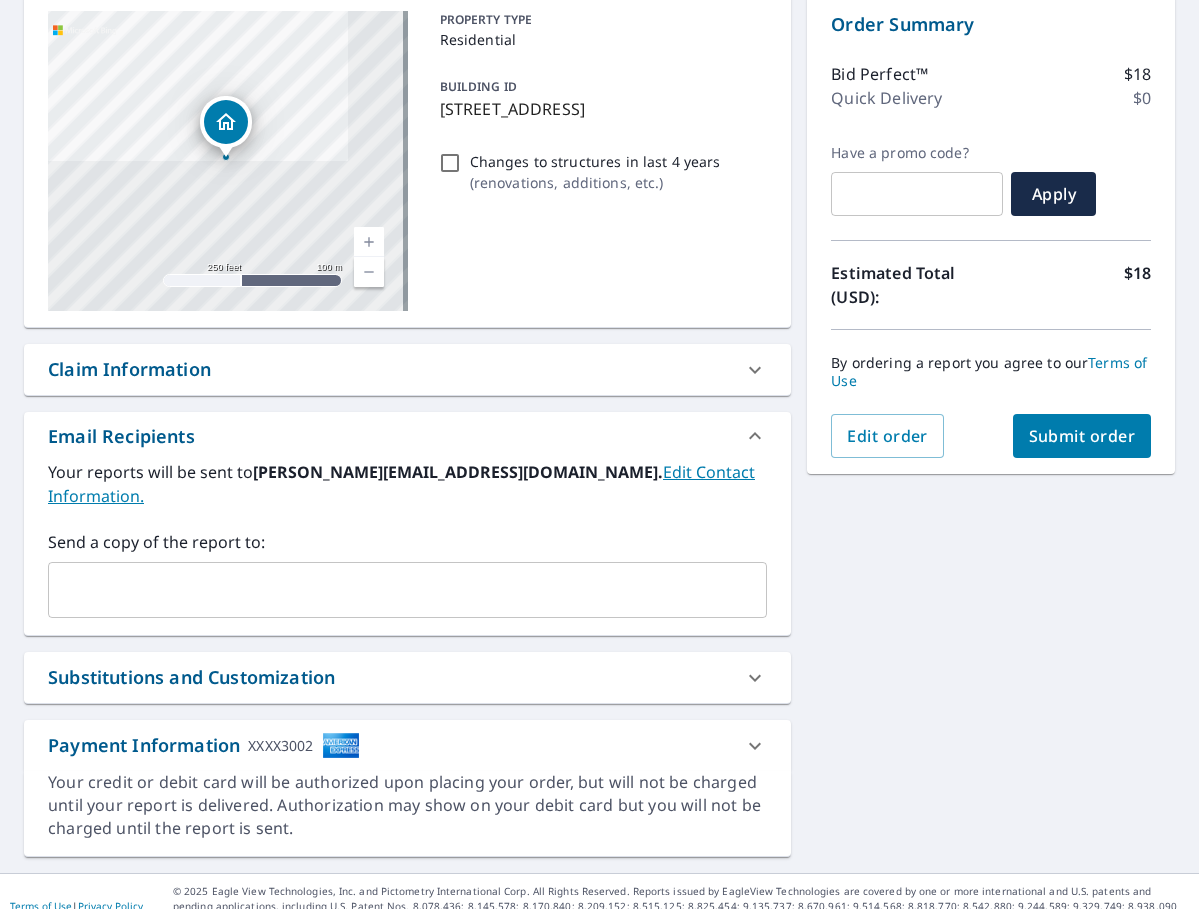 scroll, scrollTop: 212, scrollLeft: 0, axis: vertical 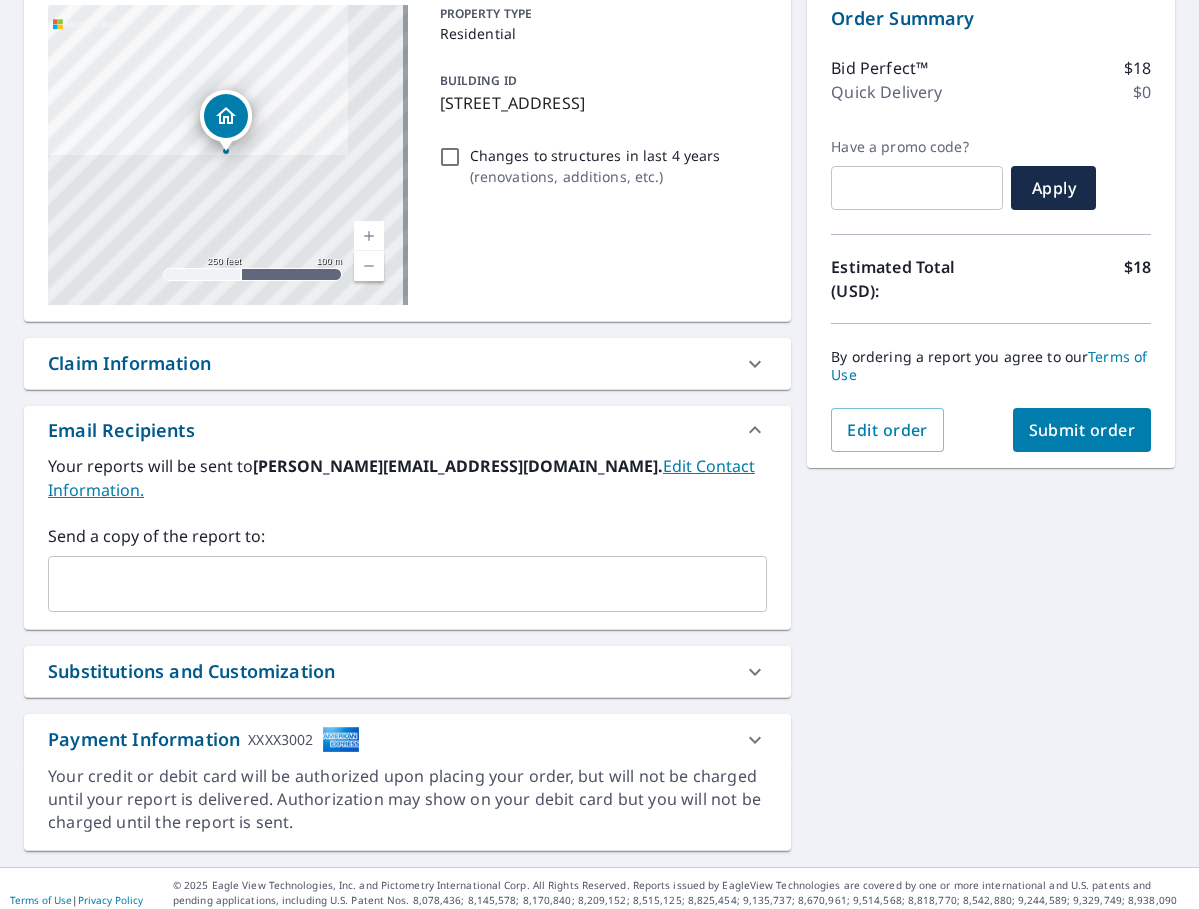 click at bounding box center [392, 584] 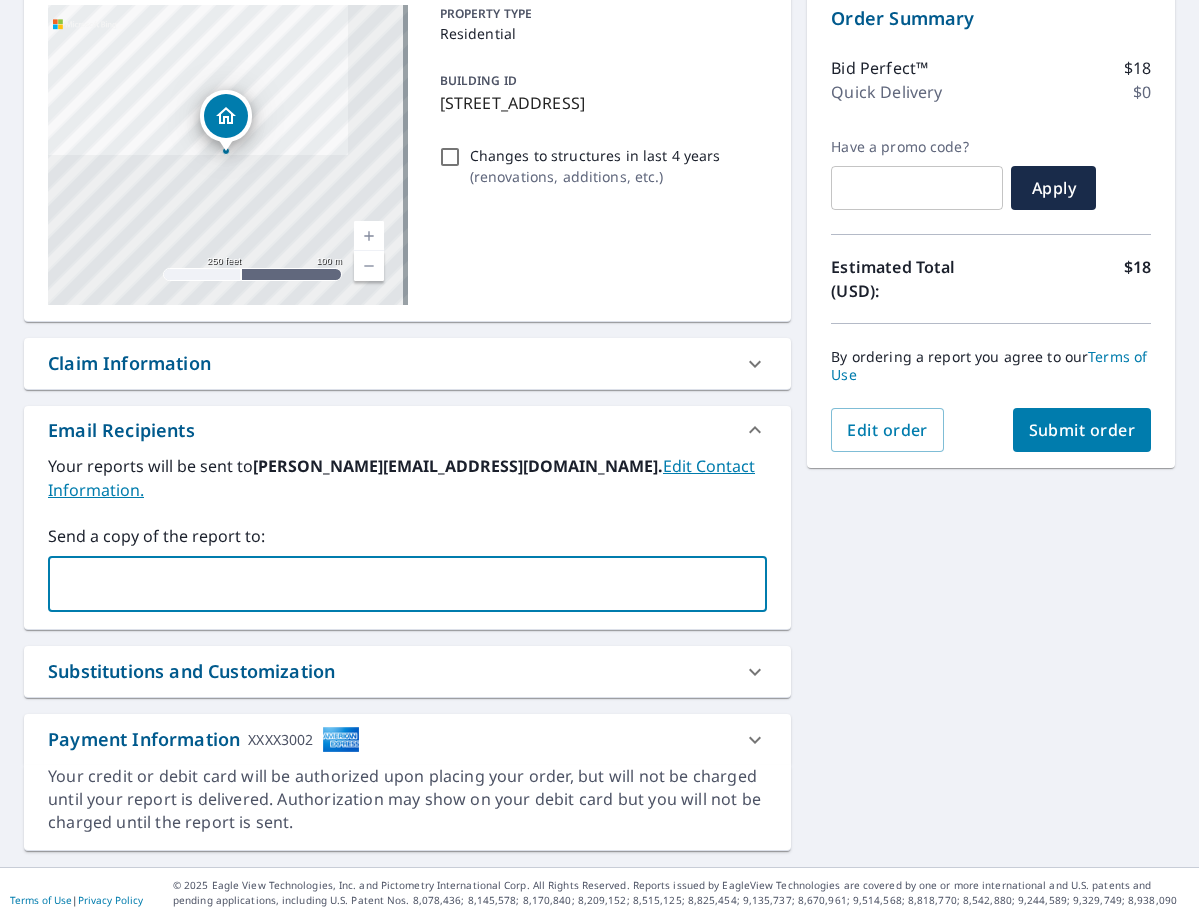 type on "cheyanne@irishroofingcompany.com" 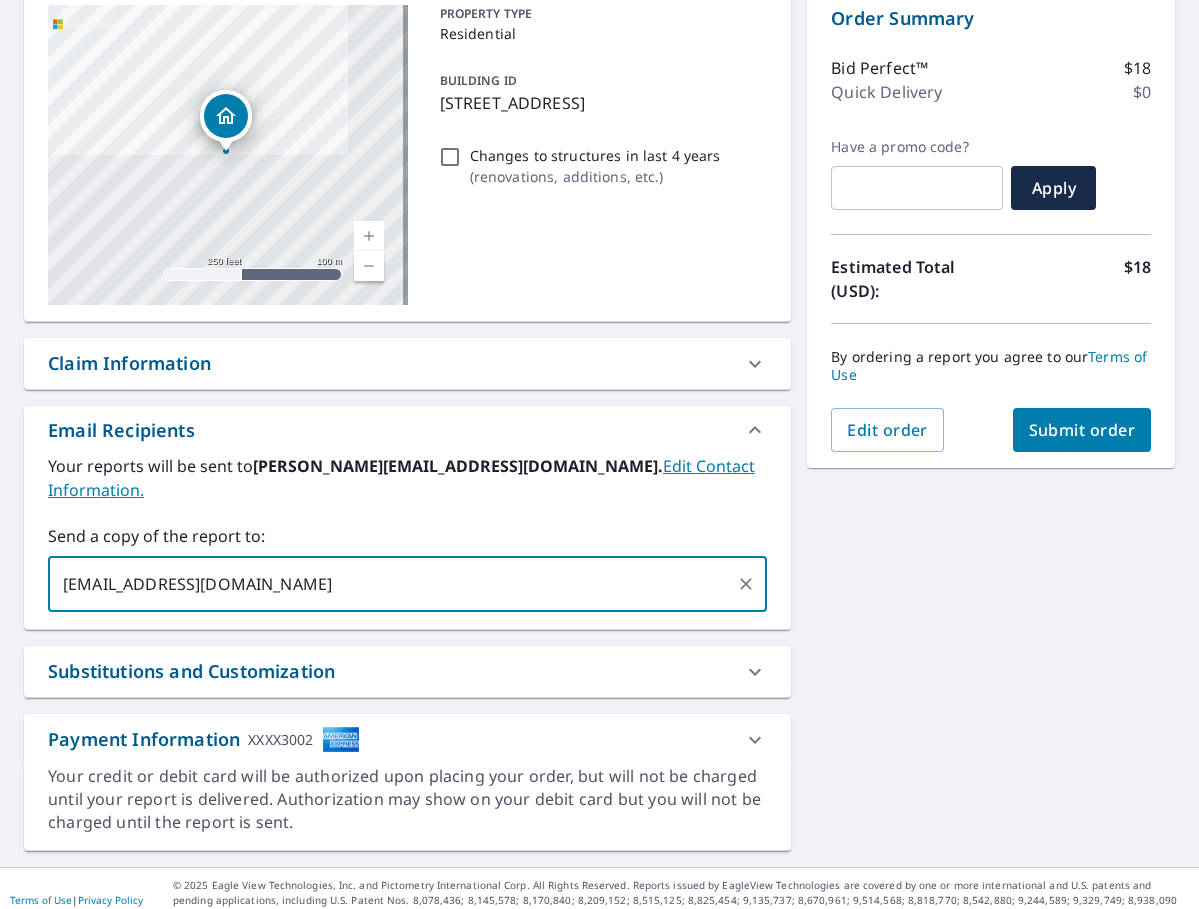 type 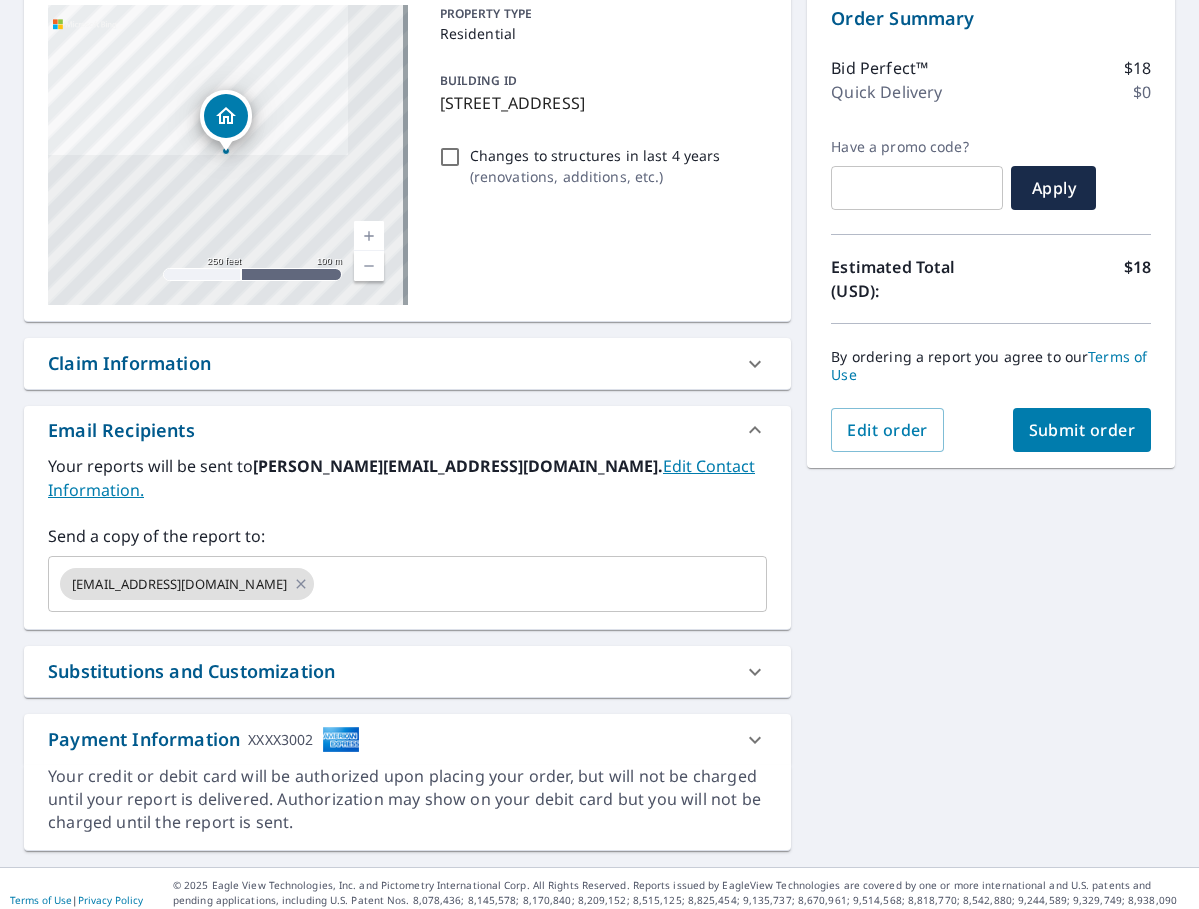 click on "23215 E Eagle Claw Rd Florence, AZ 85132 Aerial Road A standard road map Aerial A detailed look from above Labels Labels 250 feet 100 m © 2025 TomTom, © Vexcel Imaging, © 2025 Microsoft Corporation,  © OpenStreetMap Terms PROPERTY TYPE Residential BUILDING ID 23215 E Eagle Claw Rd, Florence, AZ, 85132 Changes to structures in last 4 years ( renovations, additions, etc. ) Claim Information Claim number ​ Claim information ​ PO number ​ Date of loss ​ Cat ID ​ Email Recipients Your reports will be sent to  john@irishroofingcompany.com.  Edit Contact Information. Send a copy of the report to: cheyanne@irishroofingcompany.com ​ Substitutions and Customization Roof measurement report substitutions If a Bid Perfect - Residential Report is unavailable send me a QuickSquares Report: Yes No Ask If a QuickSquares Report is unavailable send me a QuickSquares Extended Coverage Report: Yes No Ask If a Residential/Multi-Family Report is unavailable send me a Commercial Report: Yes No Ask Yes No Ask Yes No *" at bounding box center [599, 420] 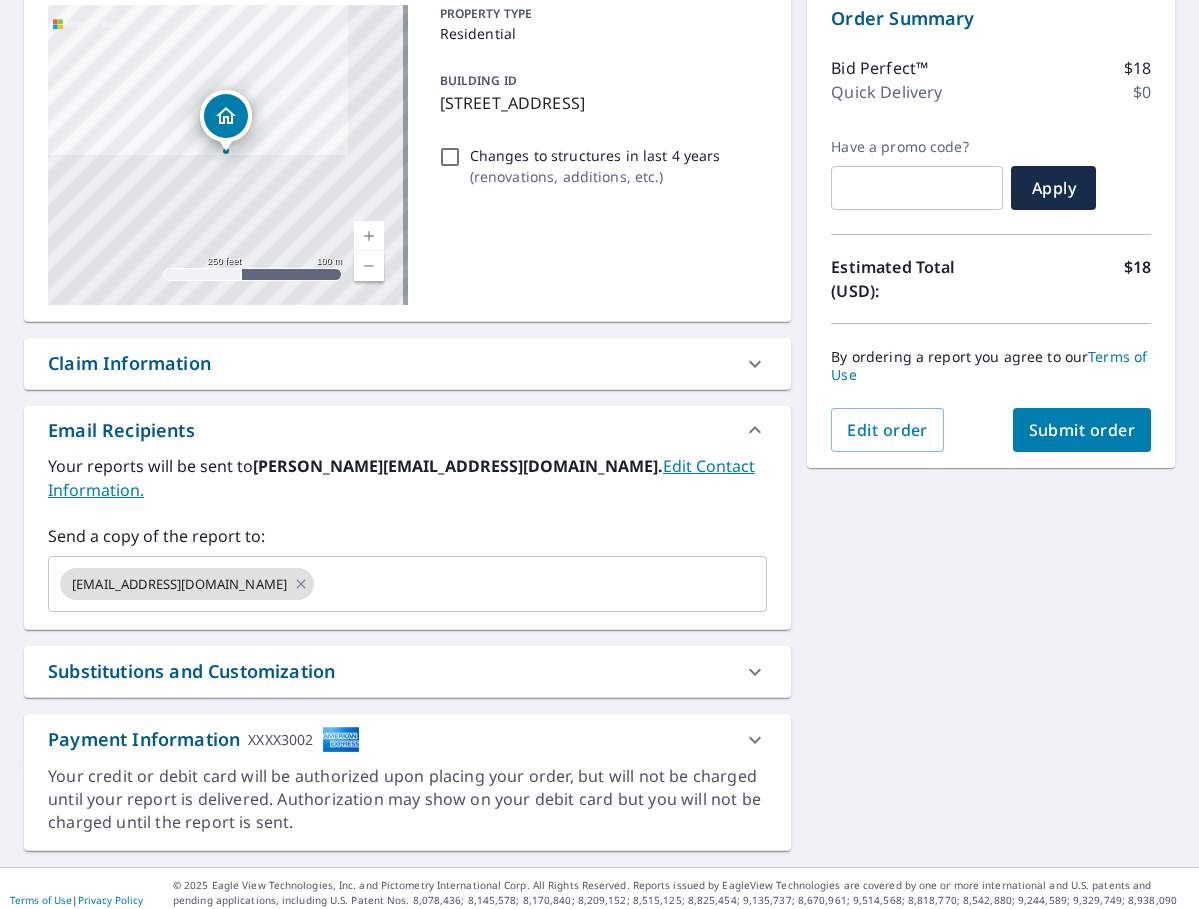 click 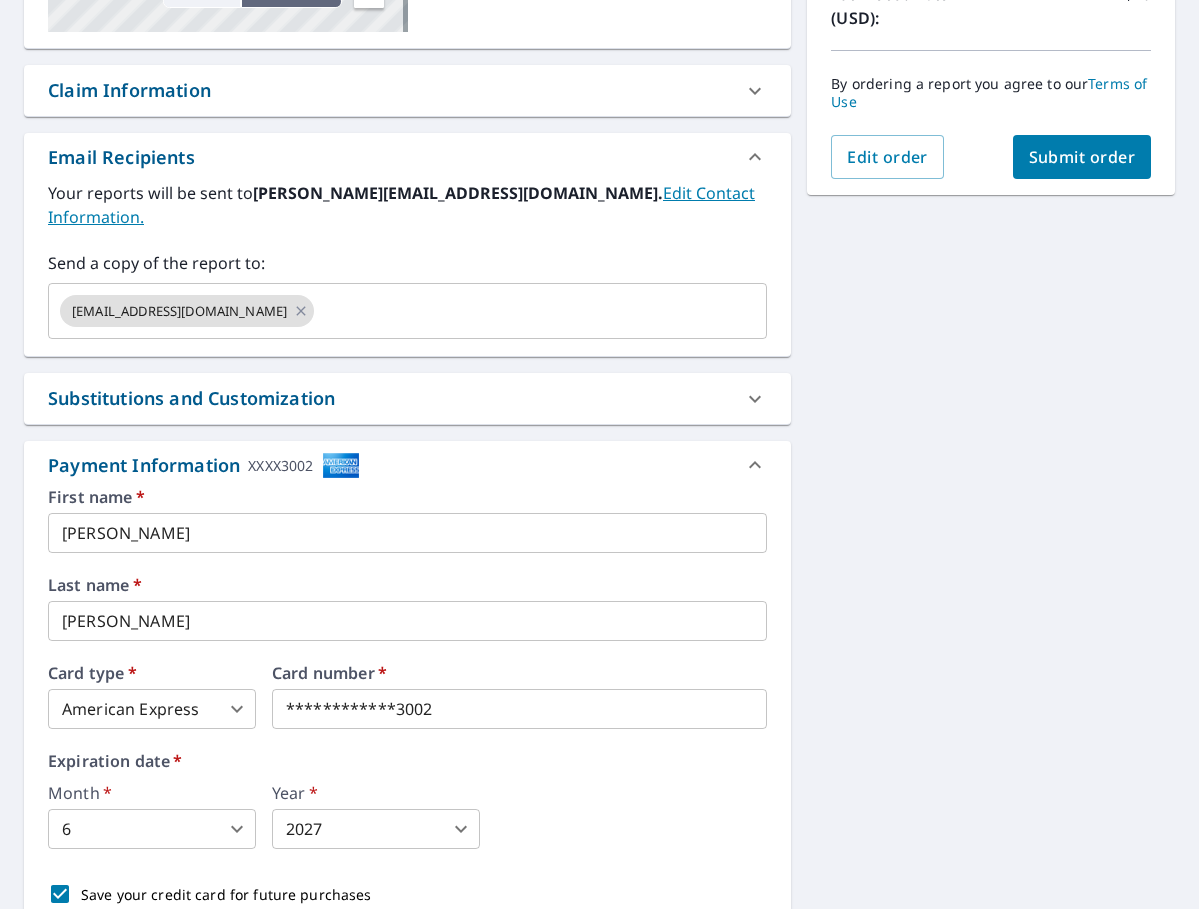 scroll, scrollTop: 612, scrollLeft: 0, axis: vertical 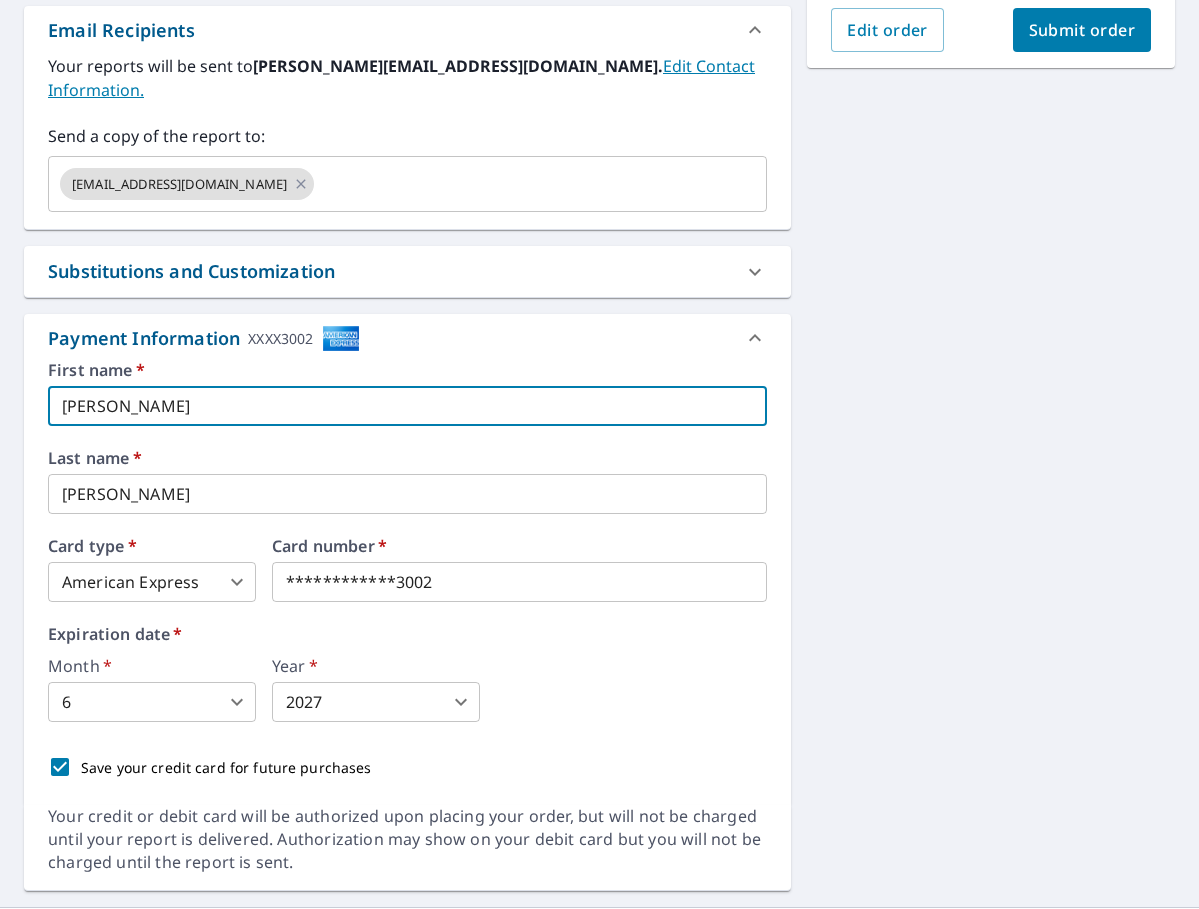 drag, startPoint x: 227, startPoint y: 379, endPoint x: -80, endPoint y: 398, distance: 307.58737 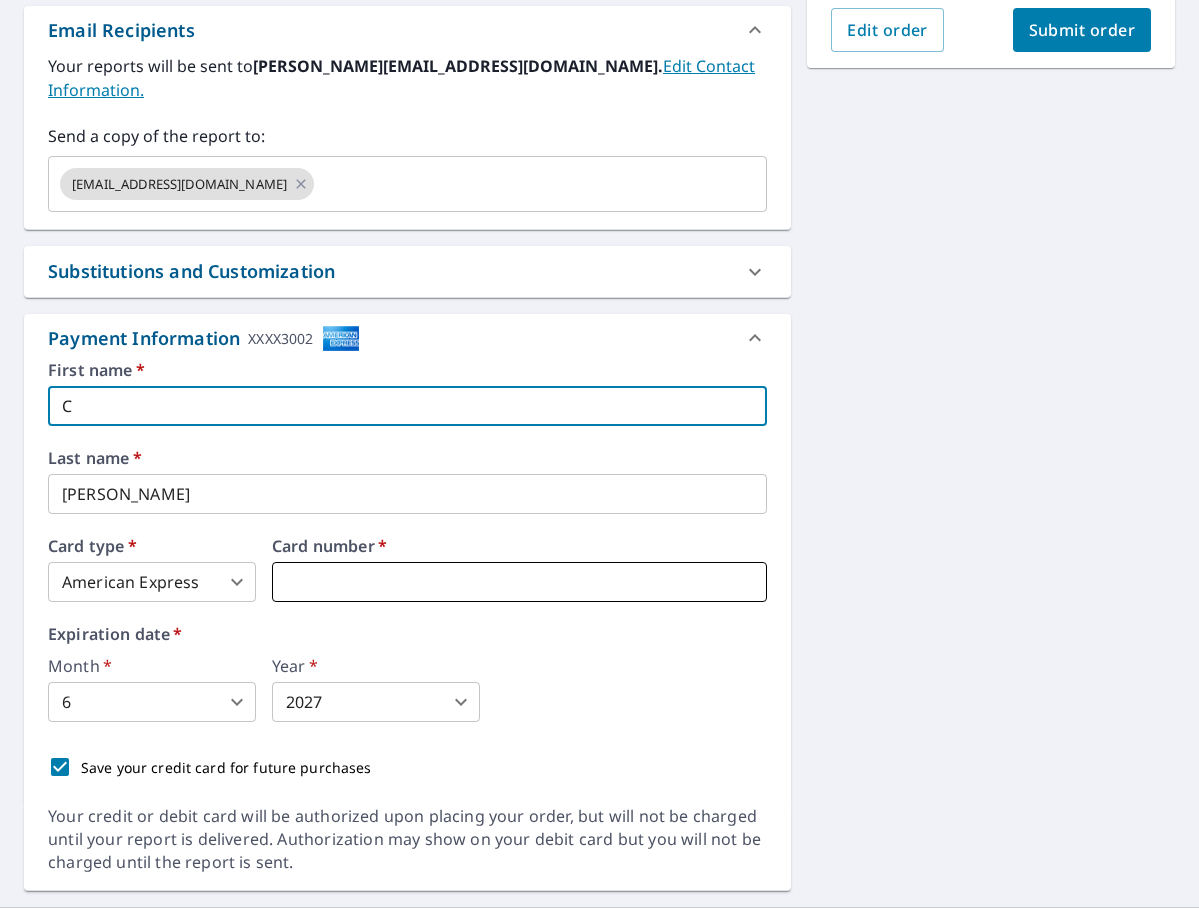 type on "C" 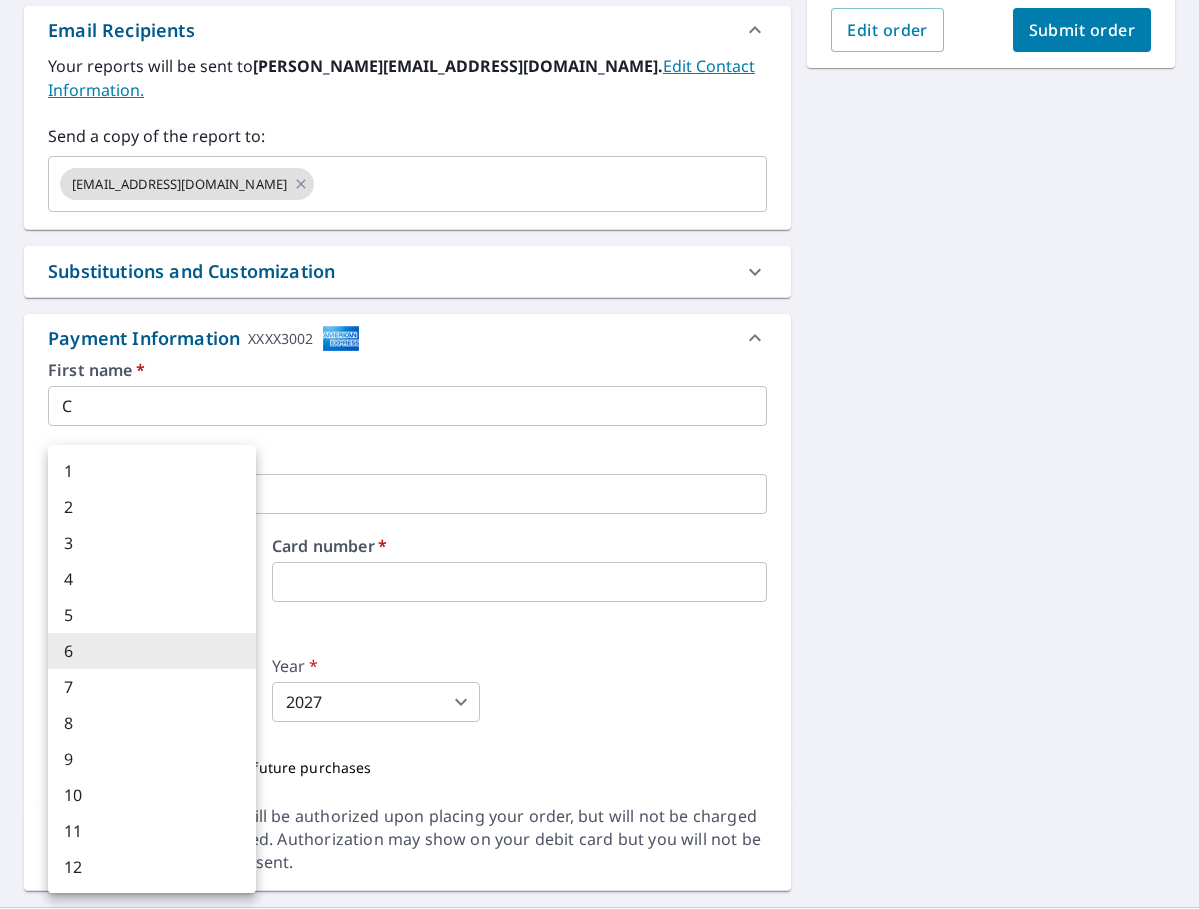 click on "JM JM
Dashboard Order History Cancel Order JM Dashboard / Finalize Order Finalize Order 23215 E Eagle Claw Rd Florence, AZ 85132 Aerial Road A standard road map Aerial A detailed look from above Labels Labels 250 feet 100 m © 2025 TomTom, © Vexcel Imaging, © 2025 Microsoft Corporation,  © OpenStreetMap Terms PROPERTY TYPE Residential BUILDING ID 23215 E Eagle Claw Rd, Florence, AZ, 85132 Changes to structures in last 4 years ( renovations, additions, etc. ) Claim Information Claim number ​ Claim information ​ PO number ​ Date of loss ​ Cat ID ​ Email Recipients Your reports will be sent to  john@irishroofingcompany.com.  Edit Contact Information. Send a copy of the report to: cheyanne@irishroofingcompany.com ​ Substitutions and Customization Roof measurement report substitutions If a Bid Perfect - Residential Report is unavailable send me a QuickSquares Report: Yes No Ask If a QuickSquares Report is unavailable send me a QuickSquares Extended Coverage Report: Yes No Ask Yes No Ask Yes No" at bounding box center (599, 454) 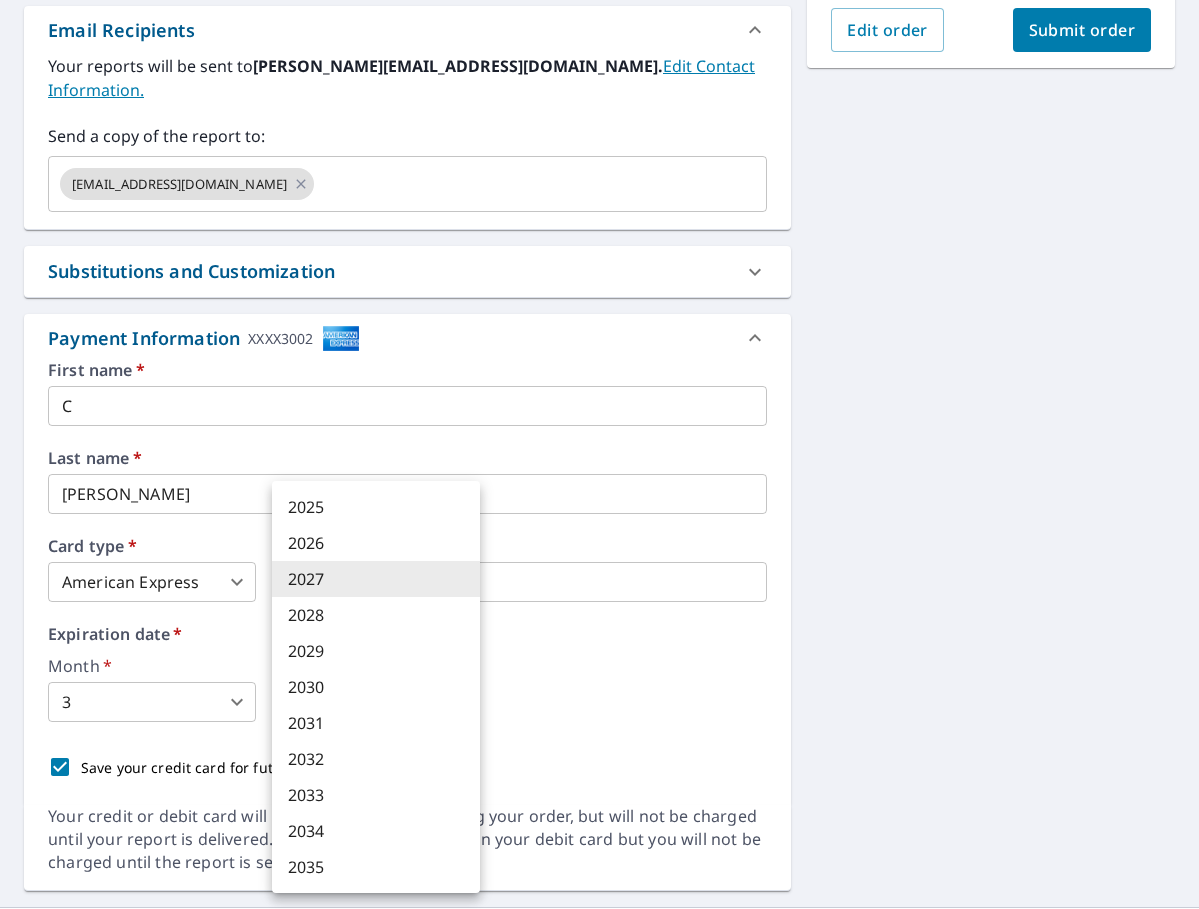 click on "JM JM
Dashboard Order History Cancel Order JM Dashboard / Finalize Order Finalize Order 23215 E Eagle Claw Rd Florence, AZ 85132 Aerial Road A standard road map Aerial A detailed look from above Labels Labels 250 feet 100 m © 2025 TomTom, © Vexcel Imaging, © 2025 Microsoft Corporation,  © OpenStreetMap Terms PROPERTY TYPE Residential BUILDING ID 23215 E Eagle Claw Rd, Florence, AZ, 85132 Changes to structures in last 4 years ( renovations, additions, etc. ) Claim Information Claim number ​ Claim information ​ PO number ​ Date of loss ​ Cat ID ​ Email Recipients Your reports will be sent to  john@irishroofingcompany.com.  Edit Contact Information. Send a copy of the report to: cheyanne@irishroofingcompany.com ​ Substitutions and Customization Roof measurement report substitutions If a Bid Perfect - Residential Report is unavailable send me a QuickSquares Report: Yes No Ask If a QuickSquares Report is unavailable send me a QuickSquares Extended Coverage Report: Yes No Ask Yes No Ask Yes No" at bounding box center [599, 454] 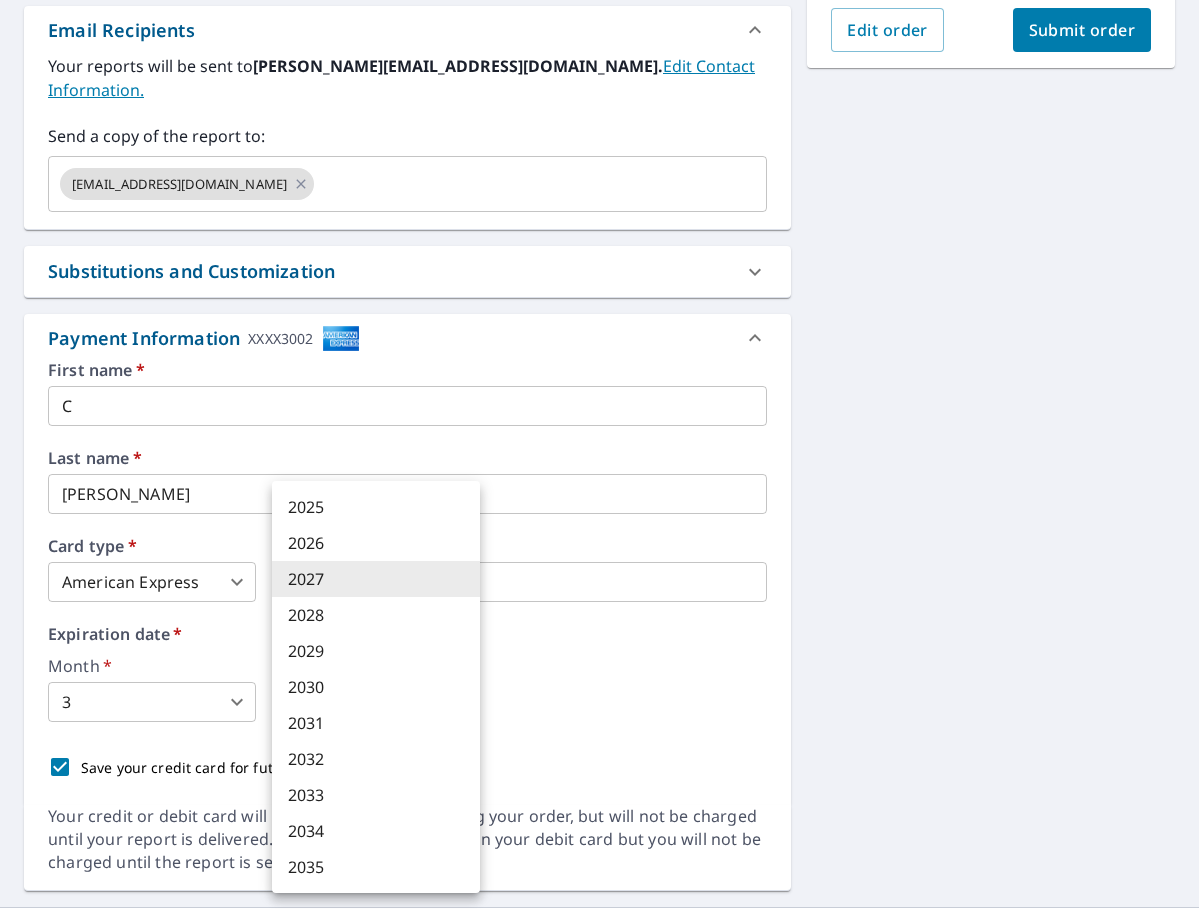 click on "2030" at bounding box center (376, 687) 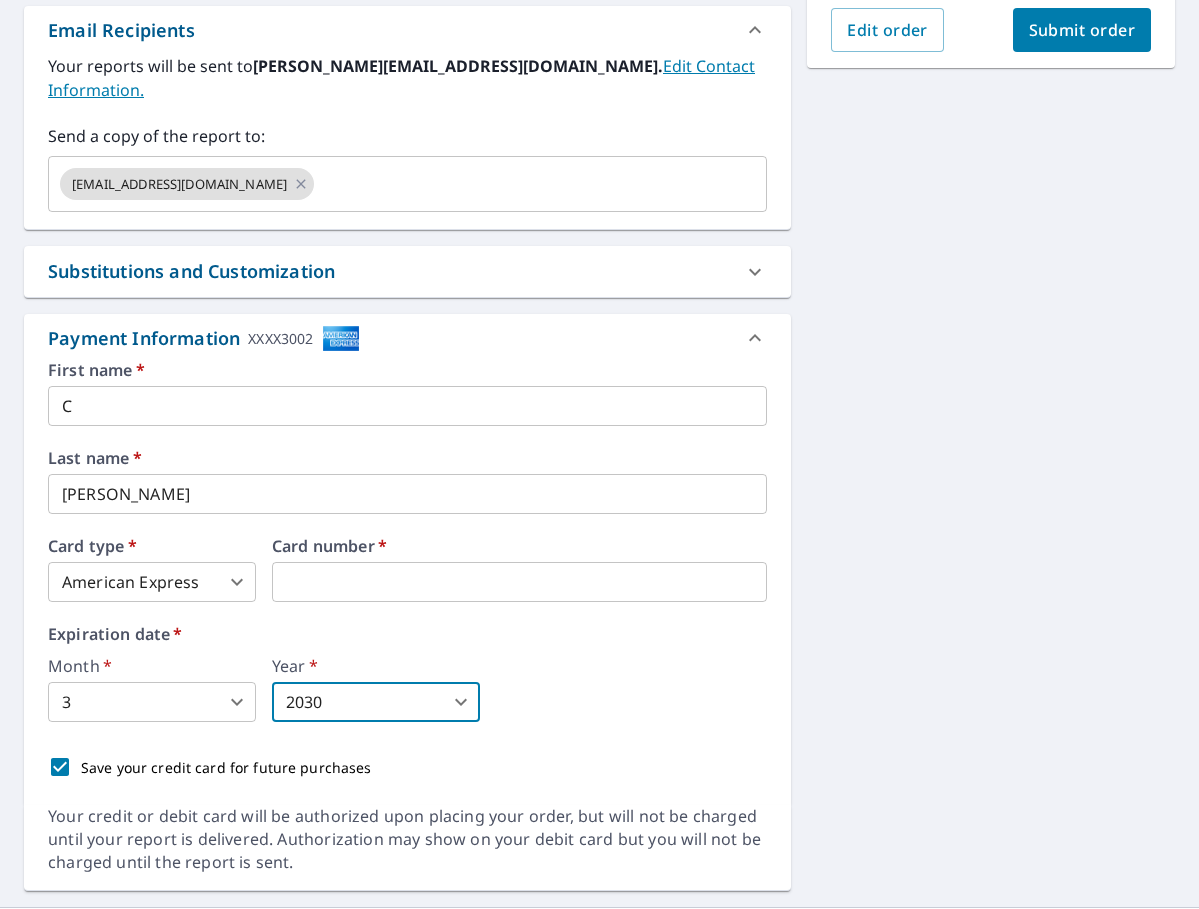 click on "C" at bounding box center [407, 406] 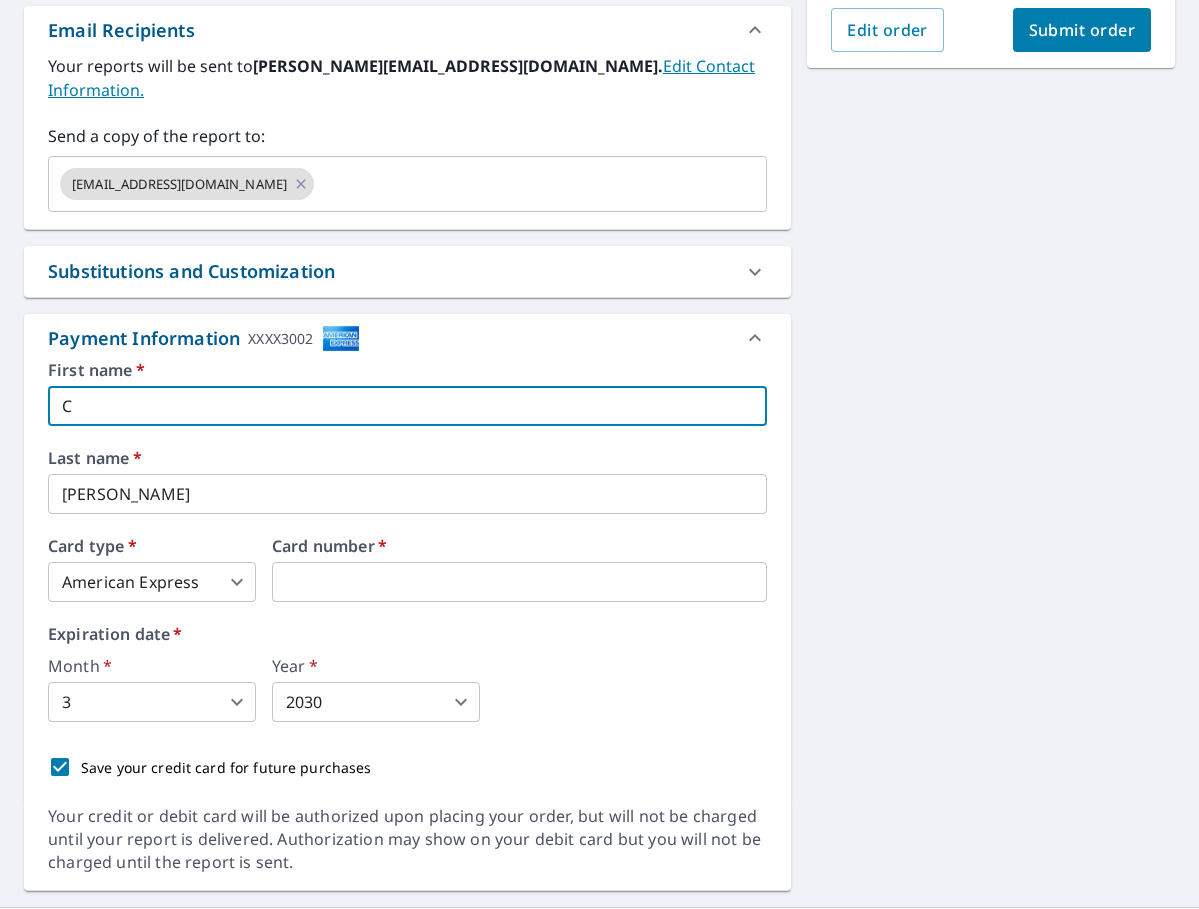 type on "Cheyanne" 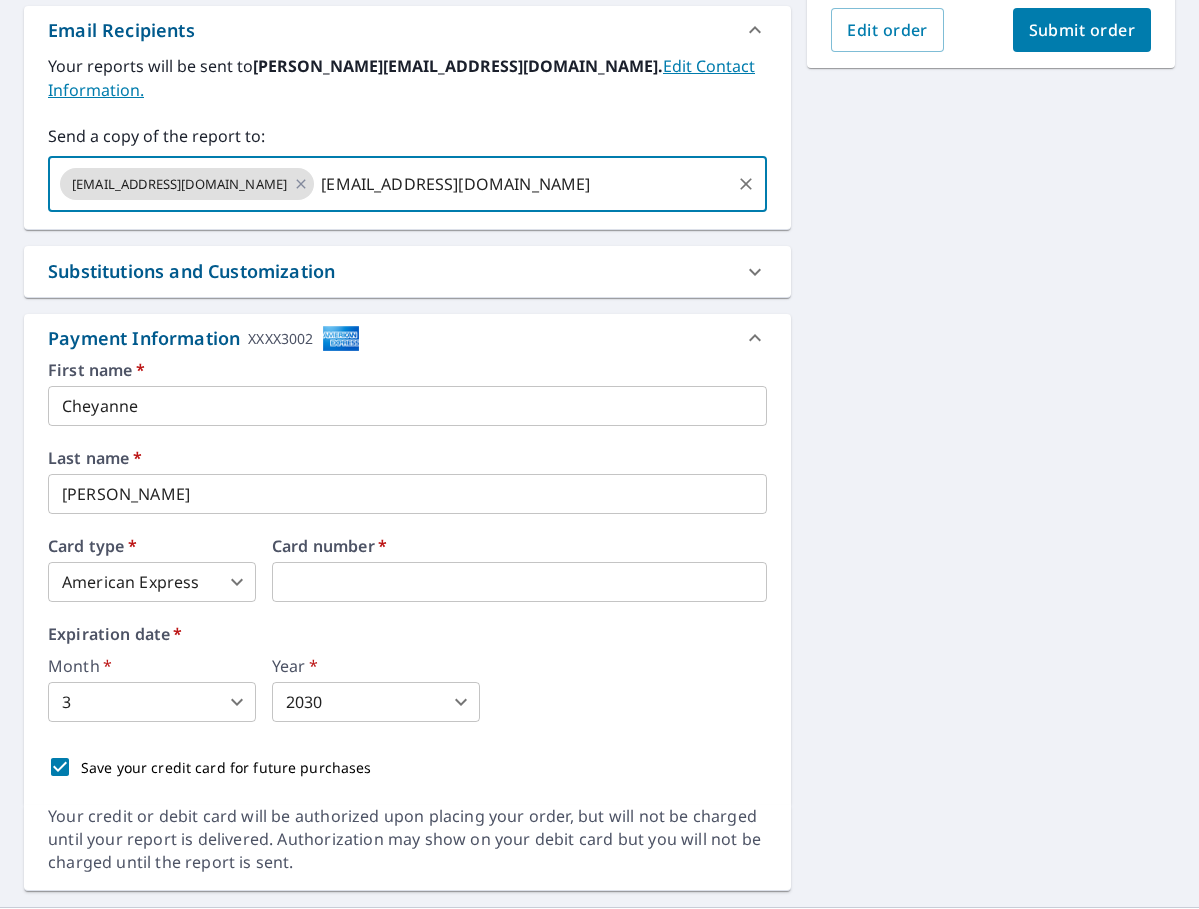 drag, startPoint x: 633, startPoint y: 168, endPoint x: 368, endPoint y: 179, distance: 265.2282 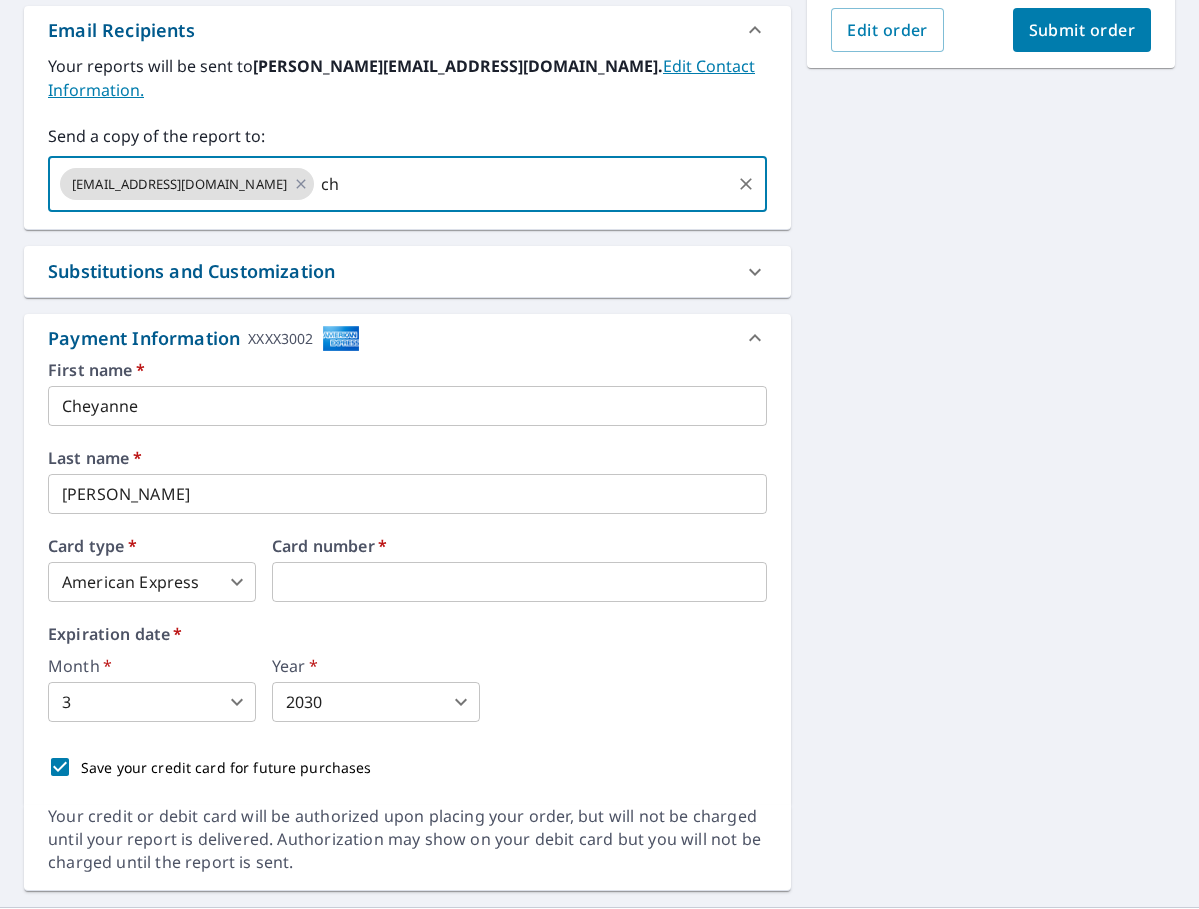 type on "c" 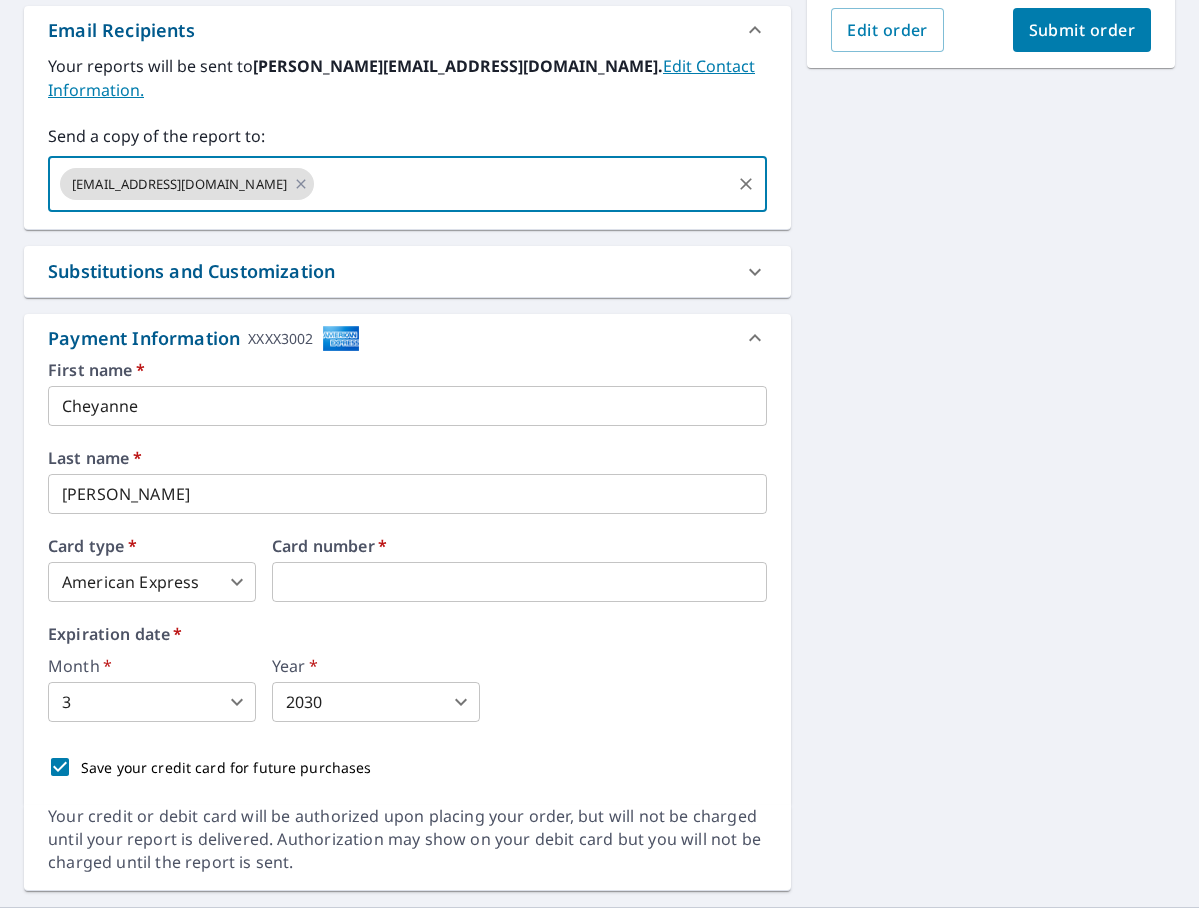 type 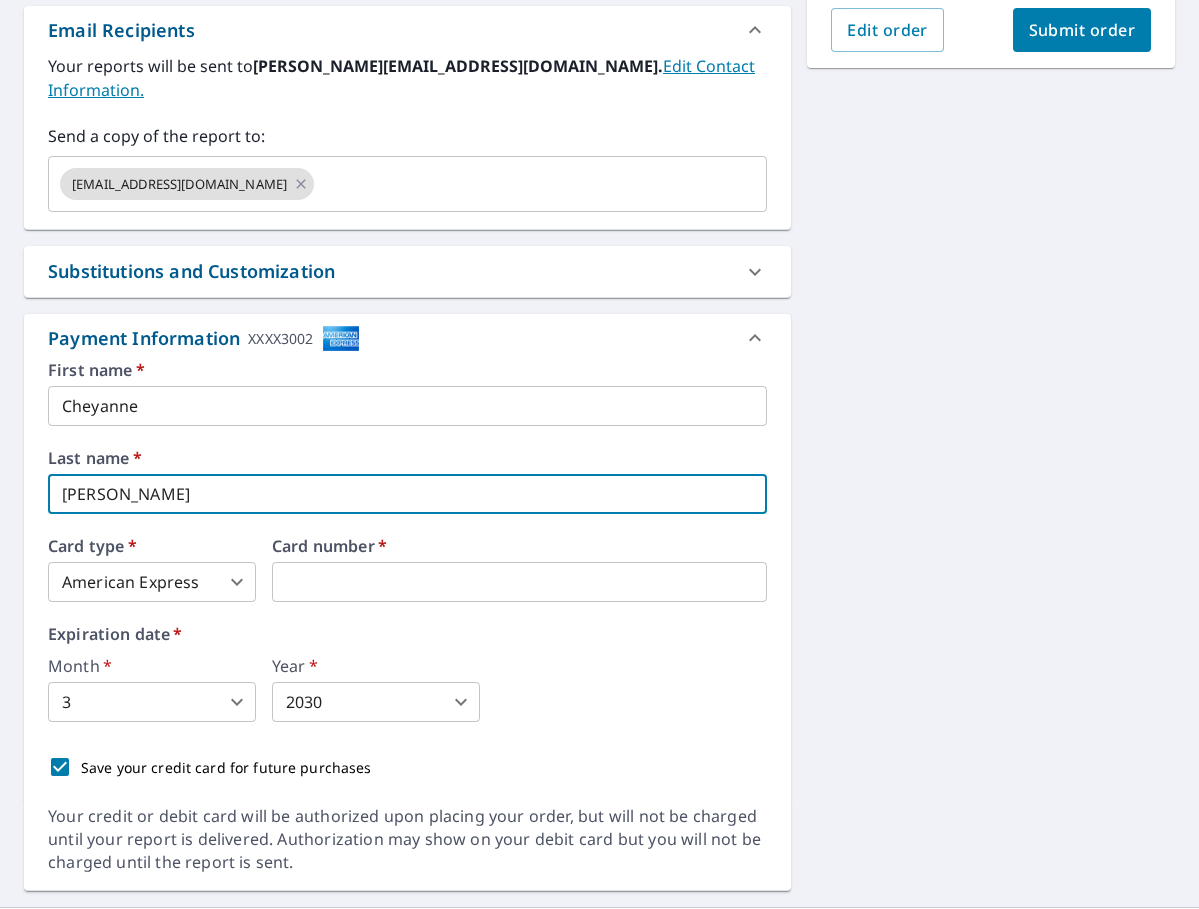 drag, startPoint x: 142, startPoint y: 477, endPoint x: -90, endPoint y: 504, distance: 233.56584 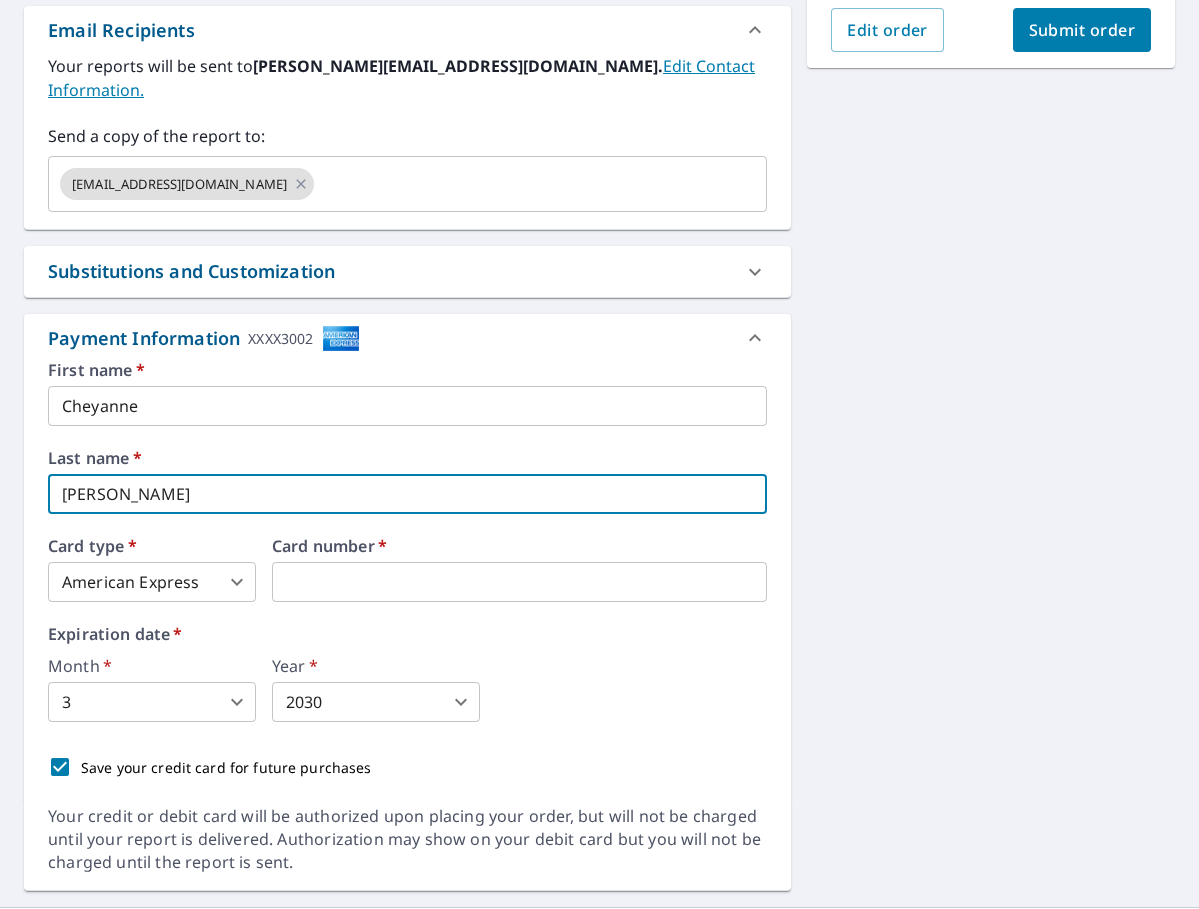 type on "Murphy" 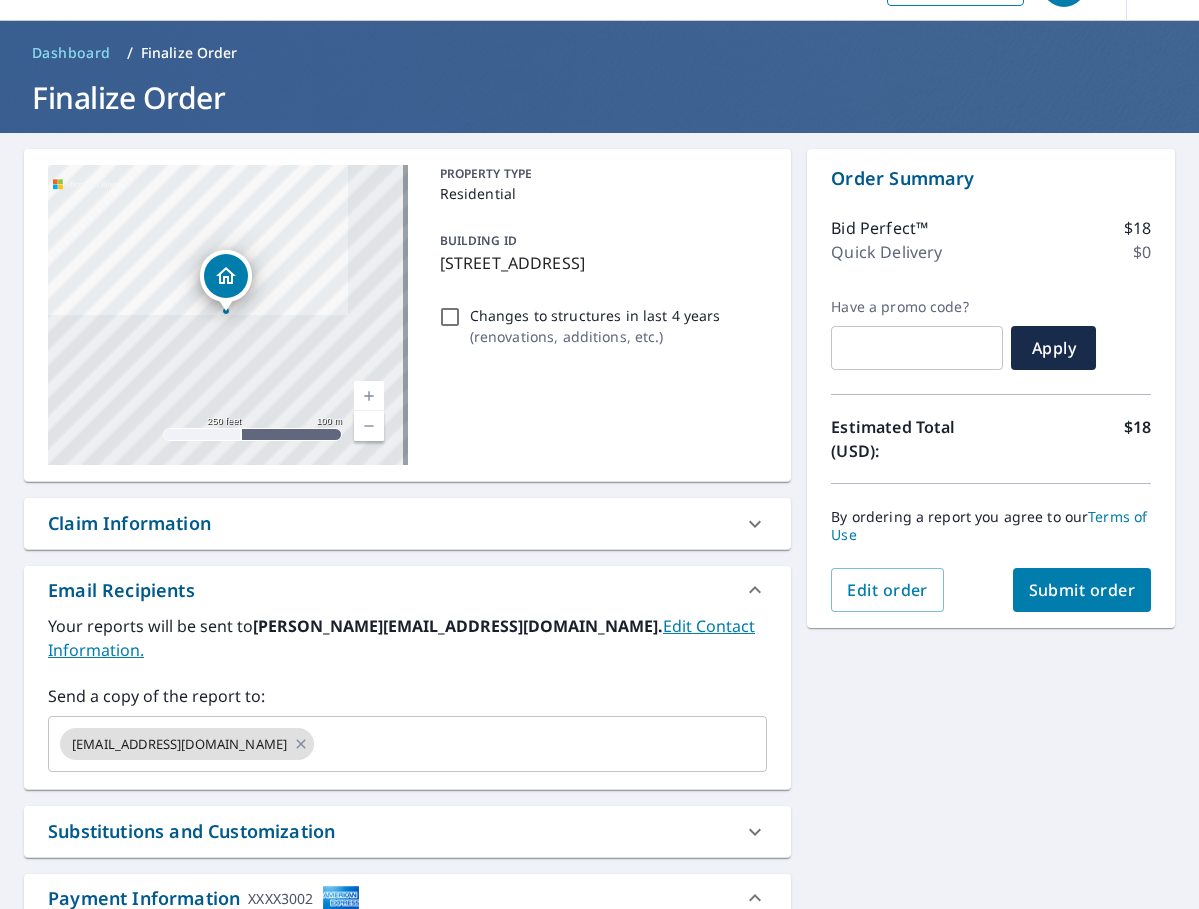 scroll, scrollTop: 0, scrollLeft: 0, axis: both 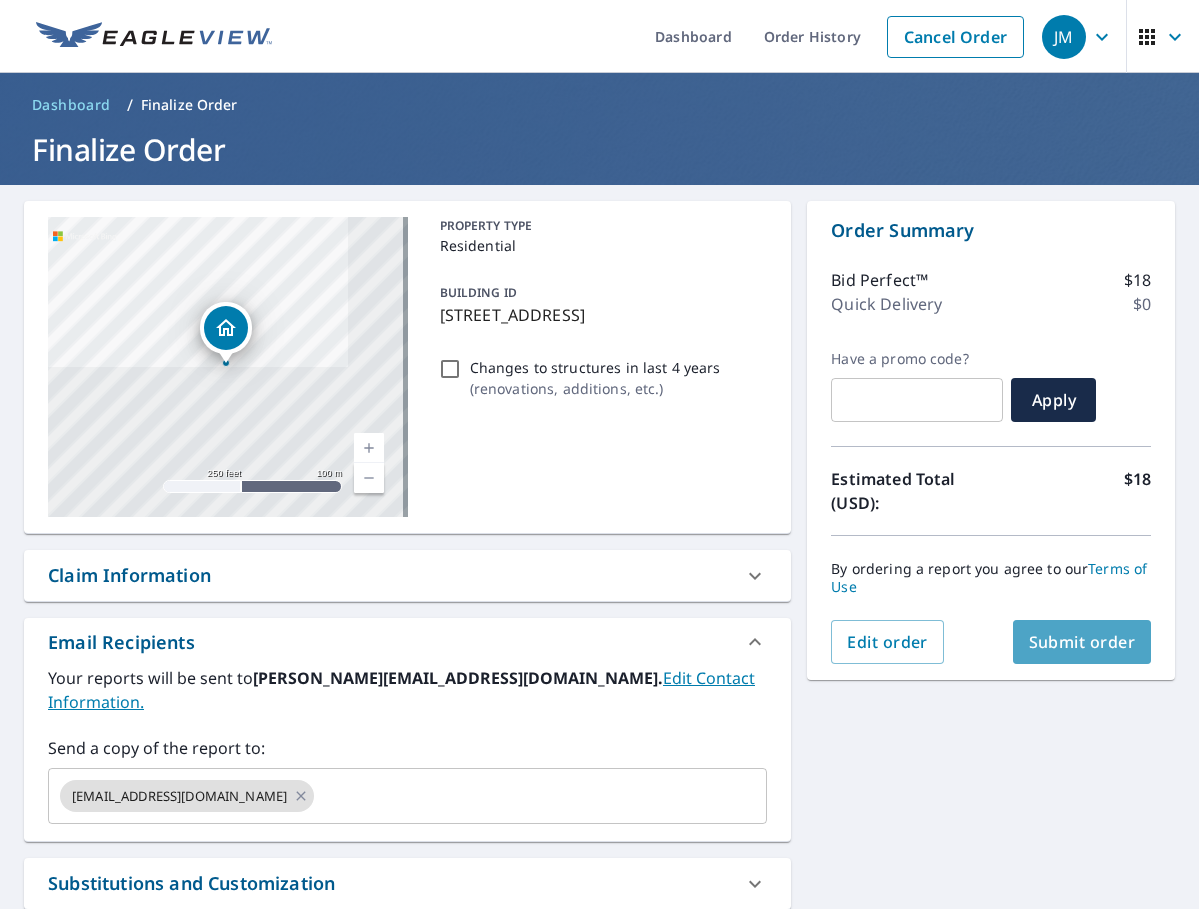 click on "Submit order" at bounding box center [1082, 642] 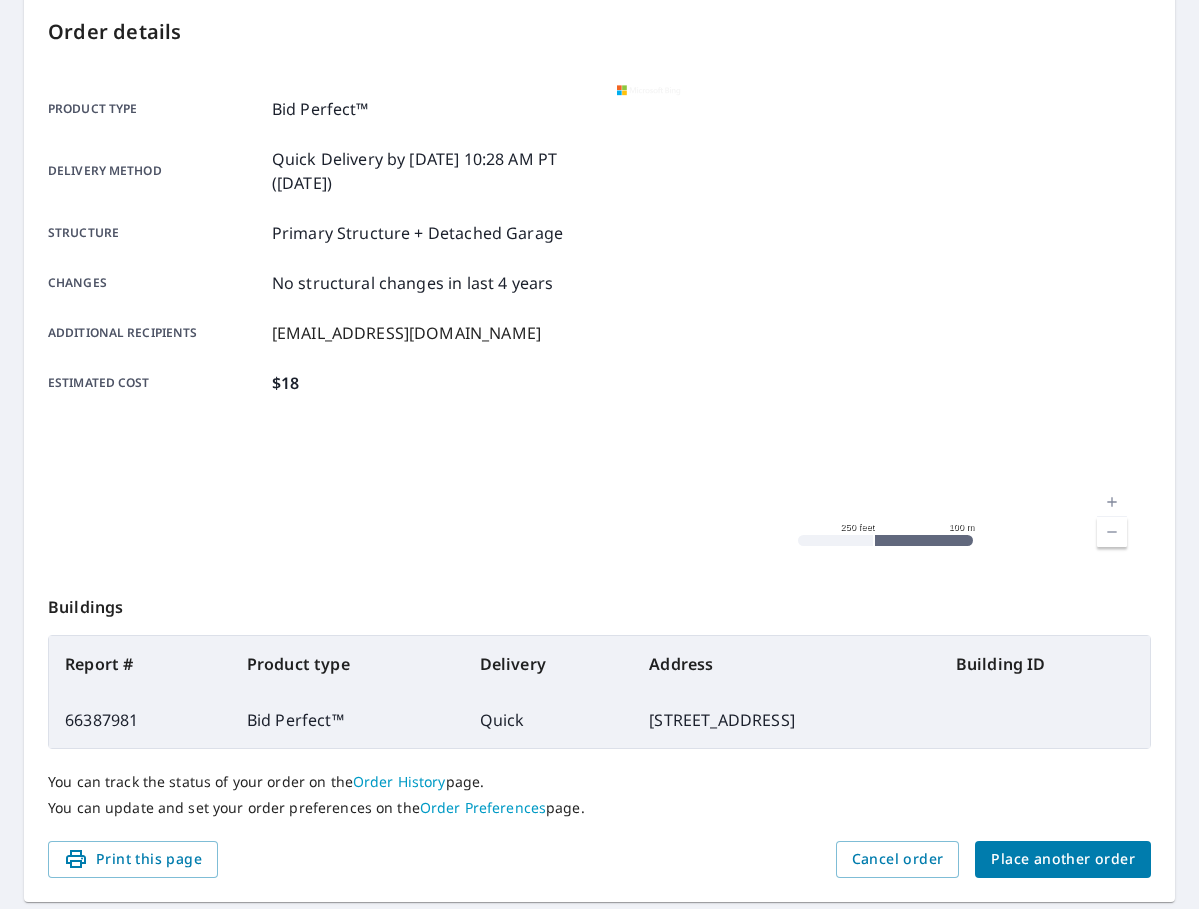 scroll, scrollTop: 283, scrollLeft: 0, axis: vertical 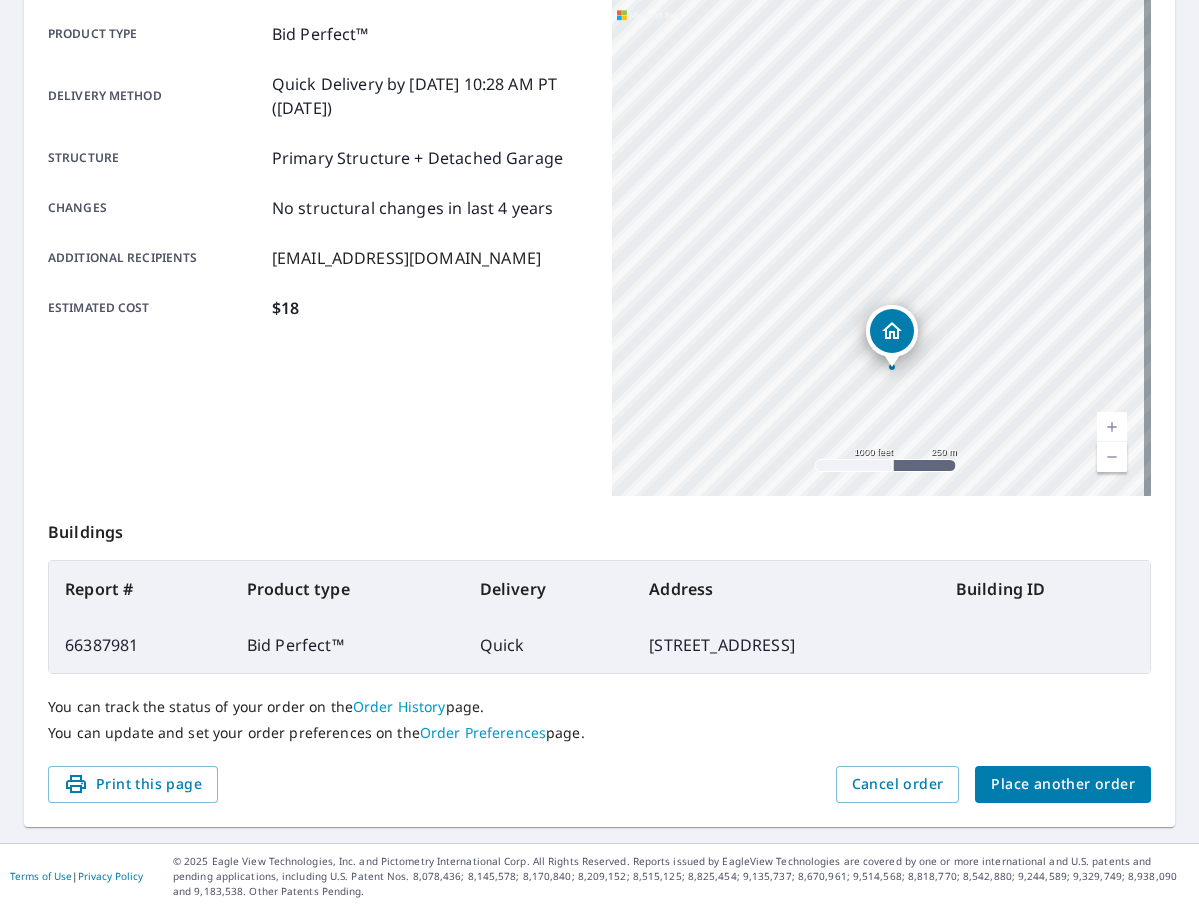 click on "Quick" at bounding box center (549, 645) 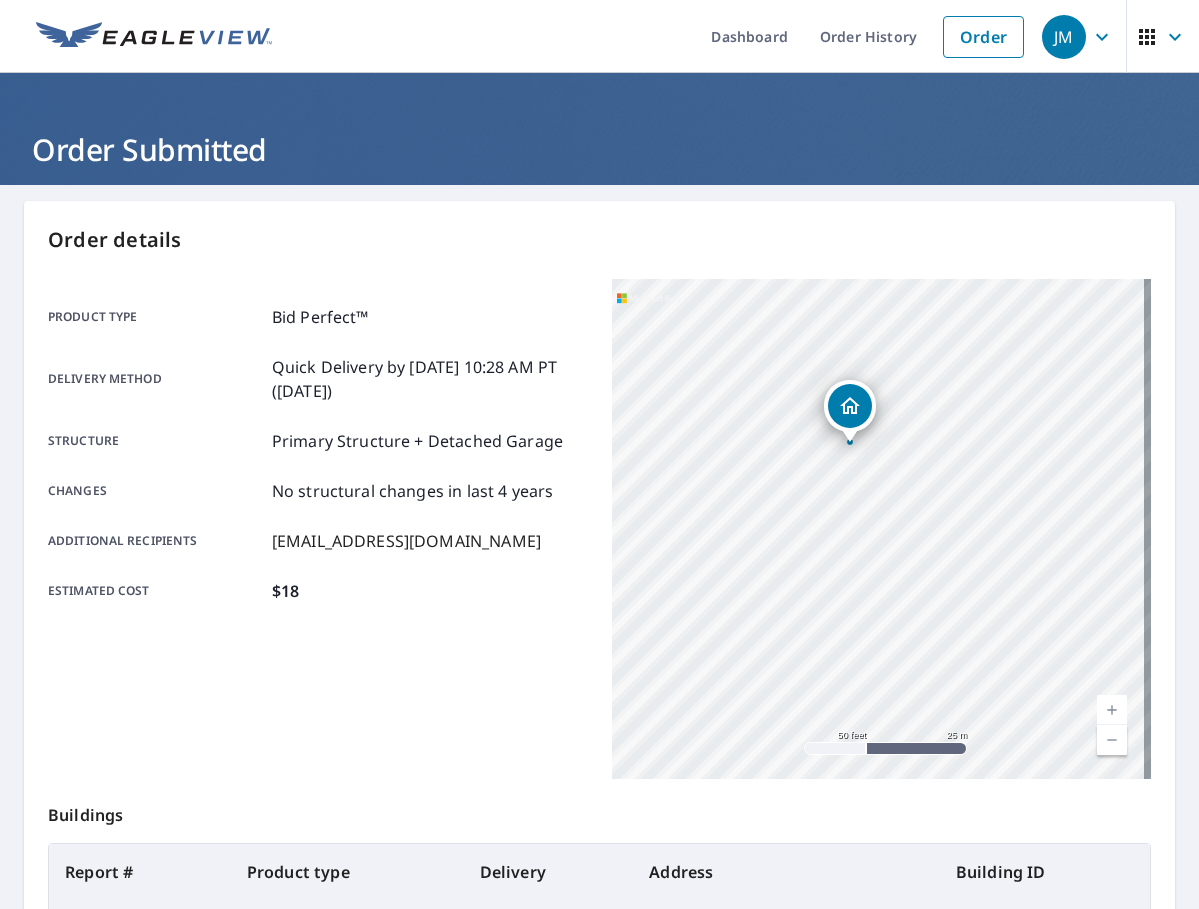 drag, startPoint x: 965, startPoint y: 617, endPoint x: 892, endPoint y: 627, distance: 73.68175 